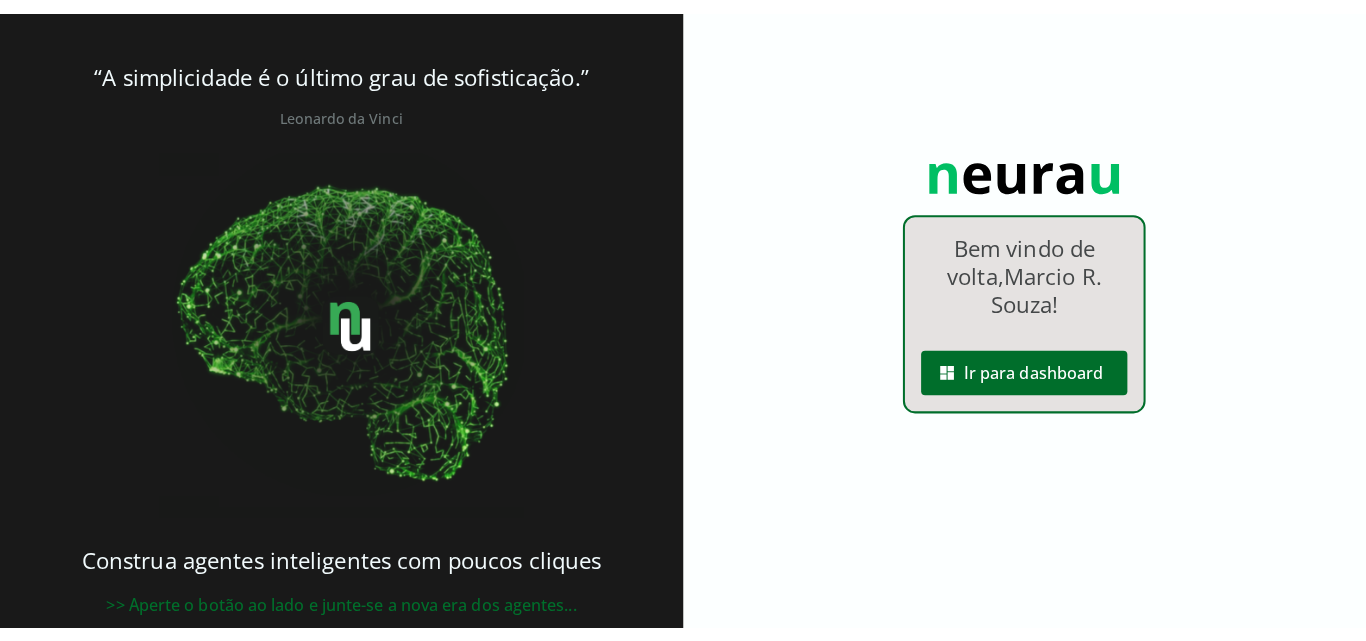 scroll, scrollTop: 0, scrollLeft: 0, axis: both 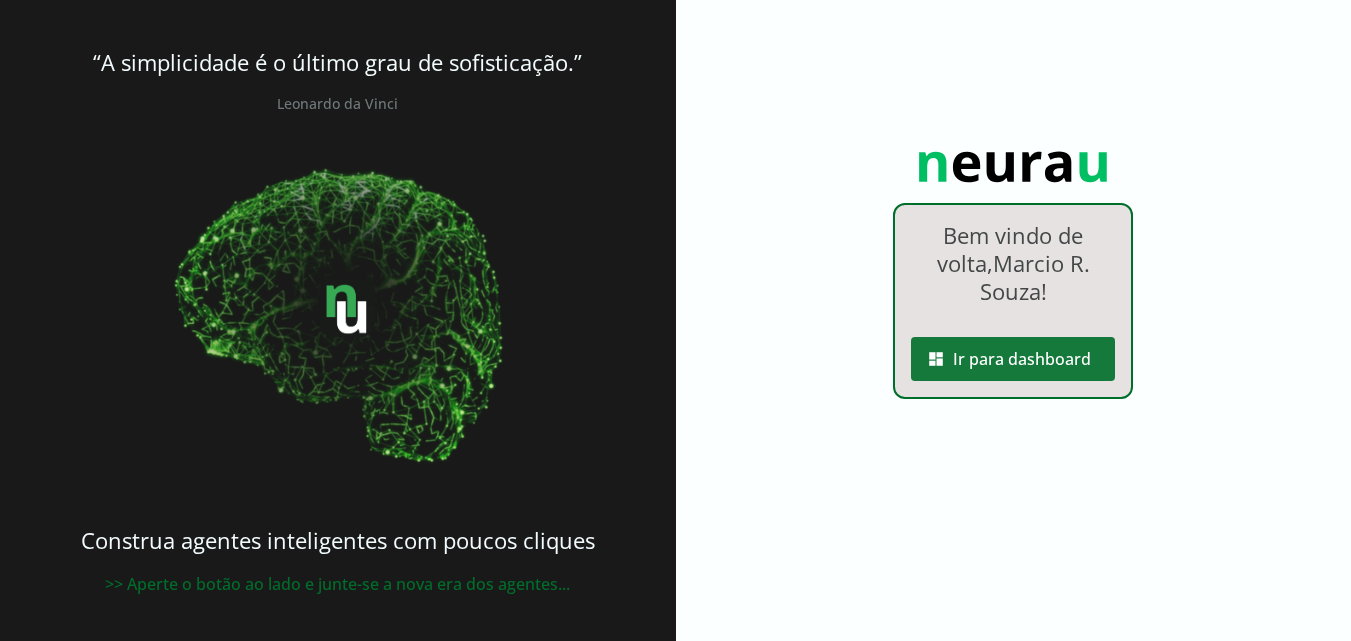 click at bounding box center [1013, 359] 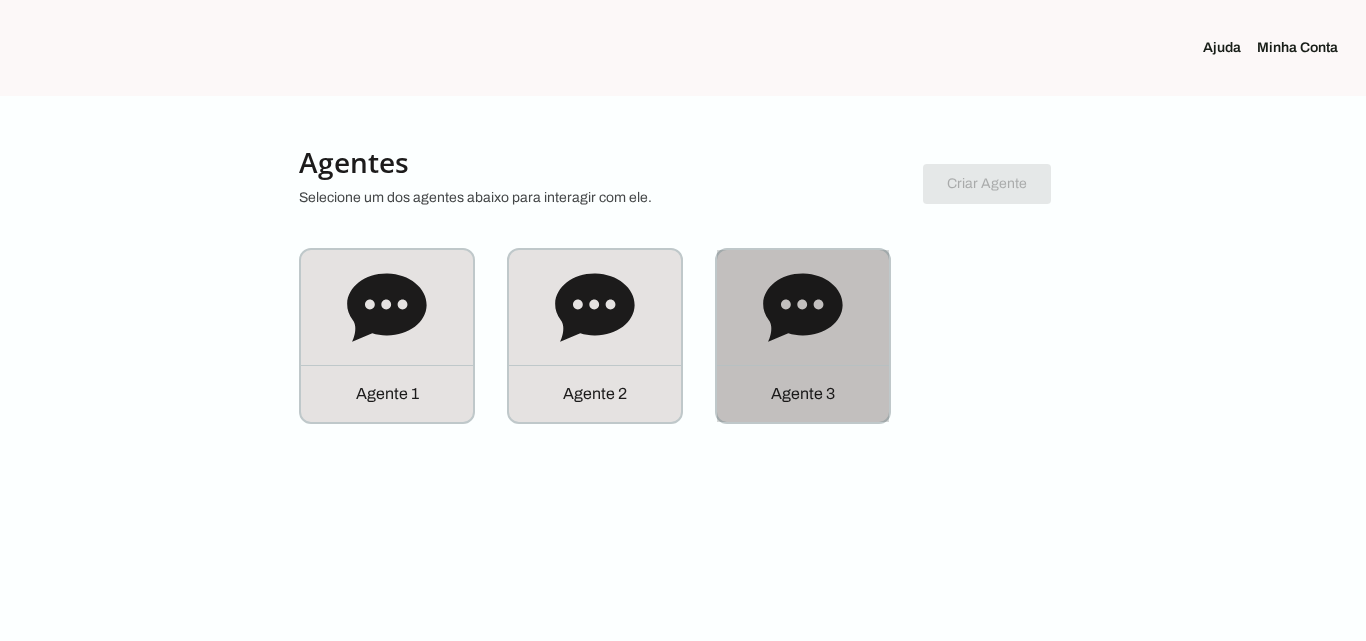 click on "Agente 3" 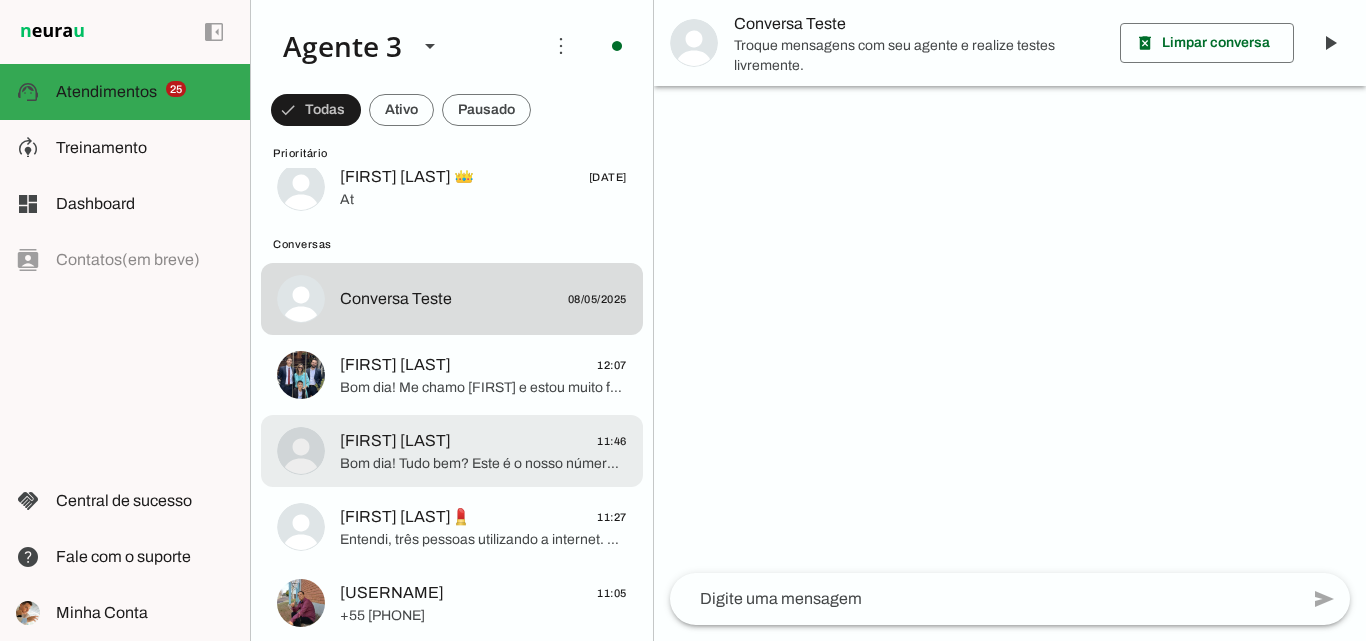 scroll, scrollTop: 2000, scrollLeft: 0, axis: vertical 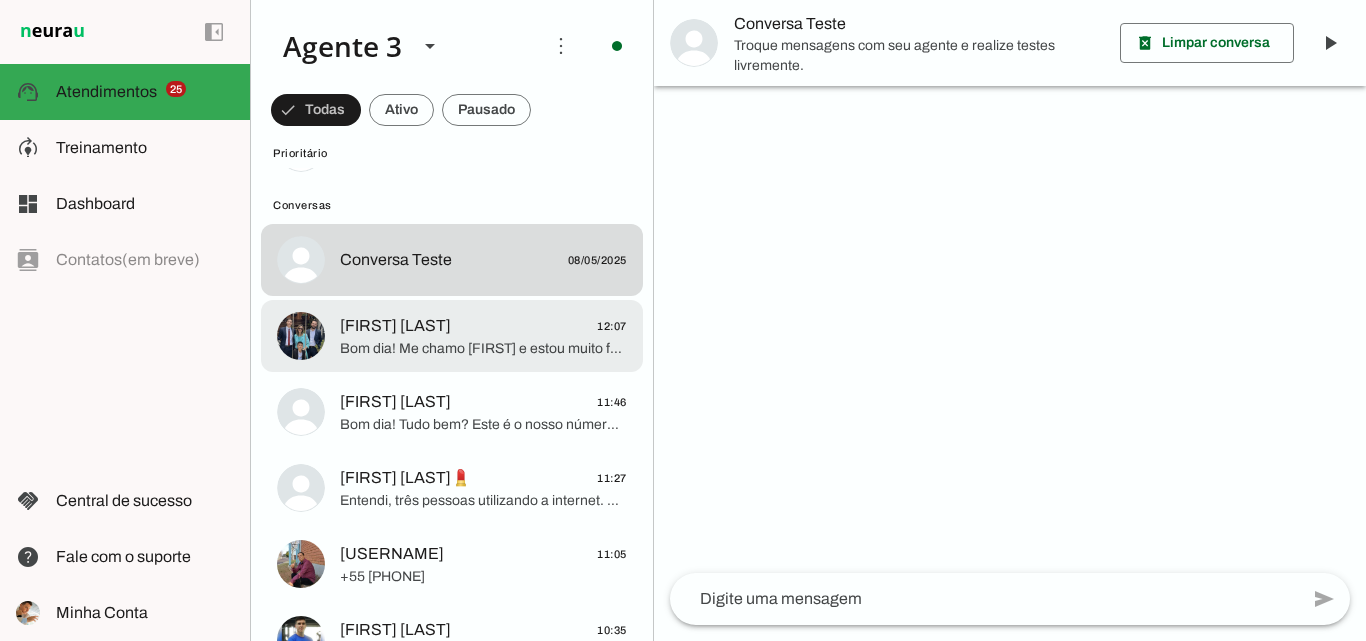 click on "[FIRST] Dos santos muniz
[TIME]
Bom dia! Me chamo Iago e estou muito feliz em ter a oportunidade de falar com você hoje. Eu represento a ParanhanaNET, o provedor líder de mercado que entrega a banda larga mais veloz de todo o Vale do Paranhana. Estamos no top 3 do ranking de velocidade de internet no Rio Grande do Sul e no Top 10 do Brasil, segundo o site minhaconexao.com.br. Além disso, somos reconhecidos como o melhor provedor em qualidade de atendimento e suporte técnico na região. Qual é o seu nome?" at bounding box center [452, -1752] 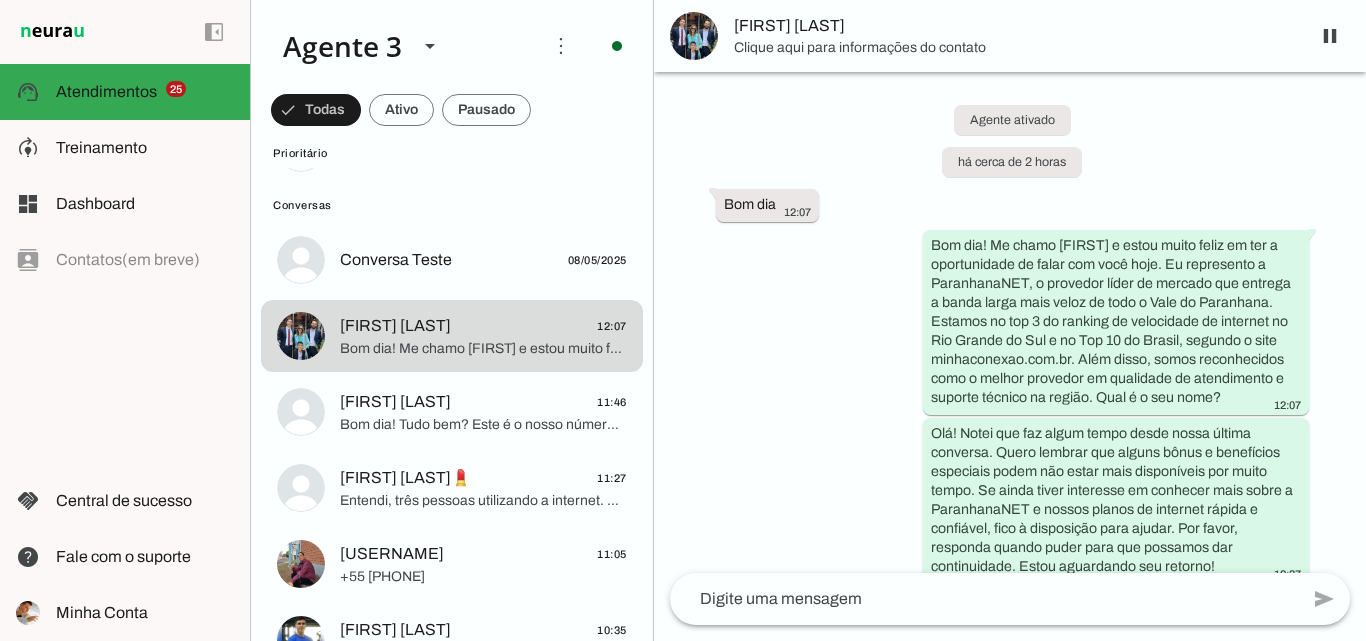 scroll, scrollTop: 0, scrollLeft: 0, axis: both 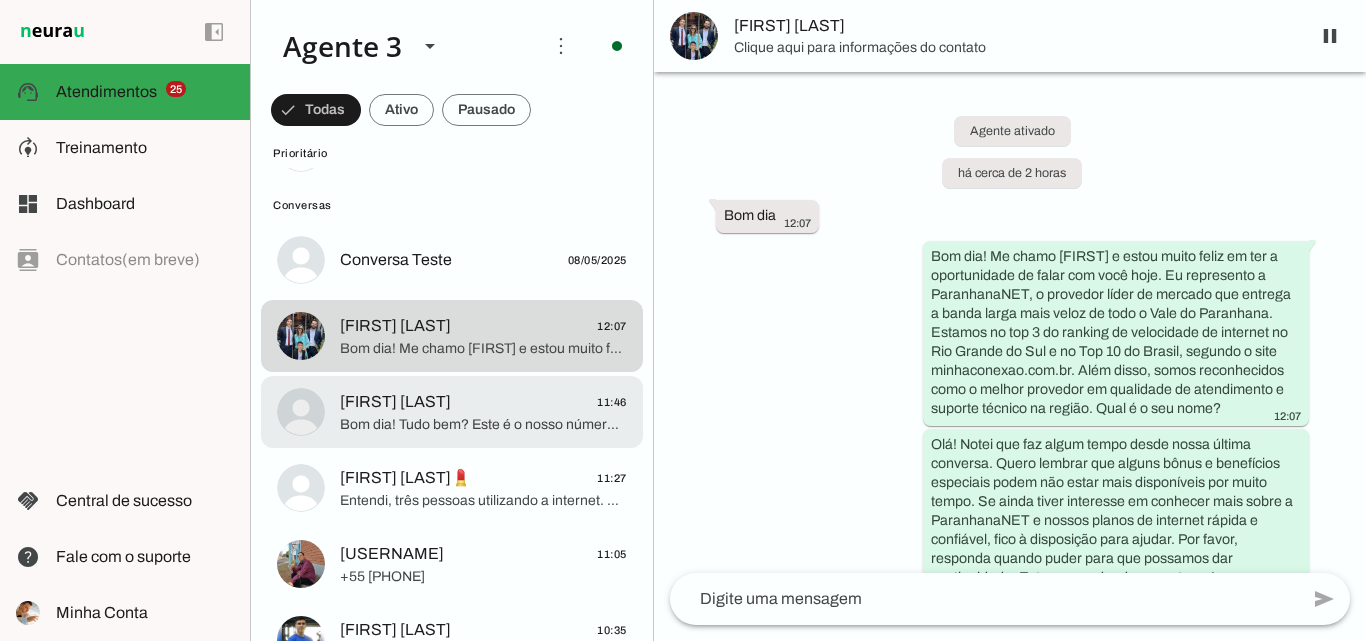 click on "Mauricio Linden
11:46
Bom dia! Tudo bem?
Este é o nosso número comercial. Para atendimentos referente a suporte técnico, clube de descontos e financeiro, por favor, entre em contato pelo fone 51 3543-1099. Nossos atendentes ficarão felizes em lhe ajudar!" at bounding box center (452, -1752) 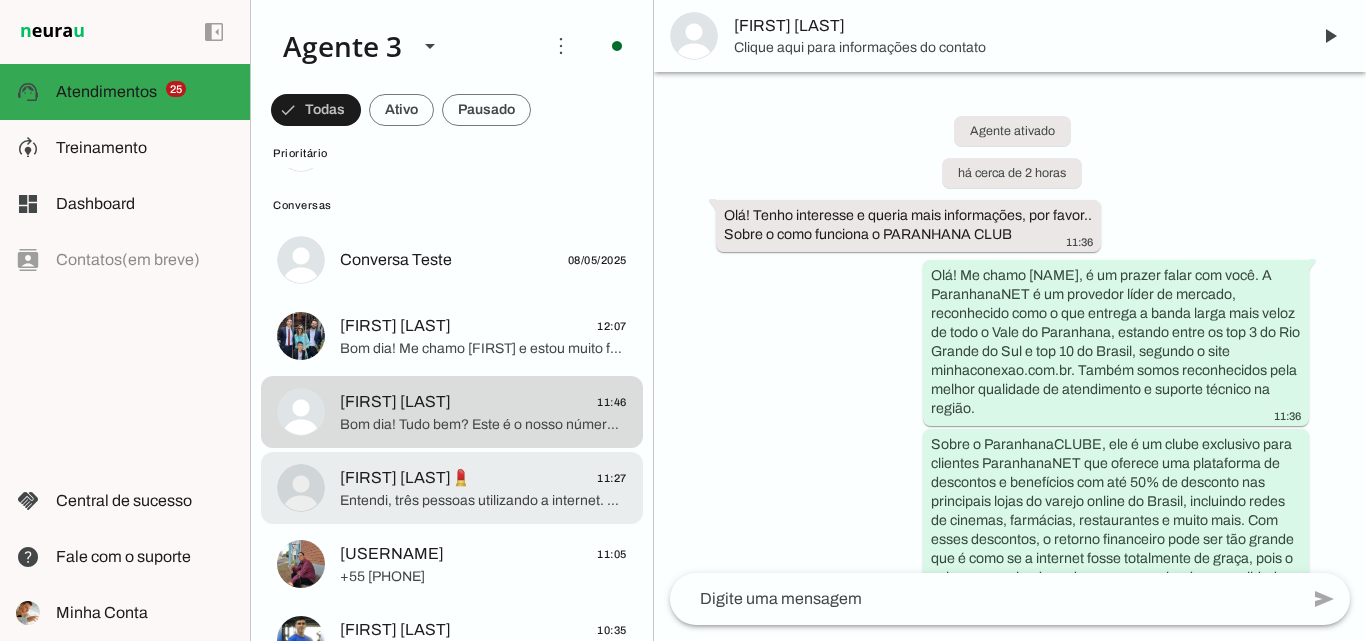 scroll, scrollTop: 852, scrollLeft: 0, axis: vertical 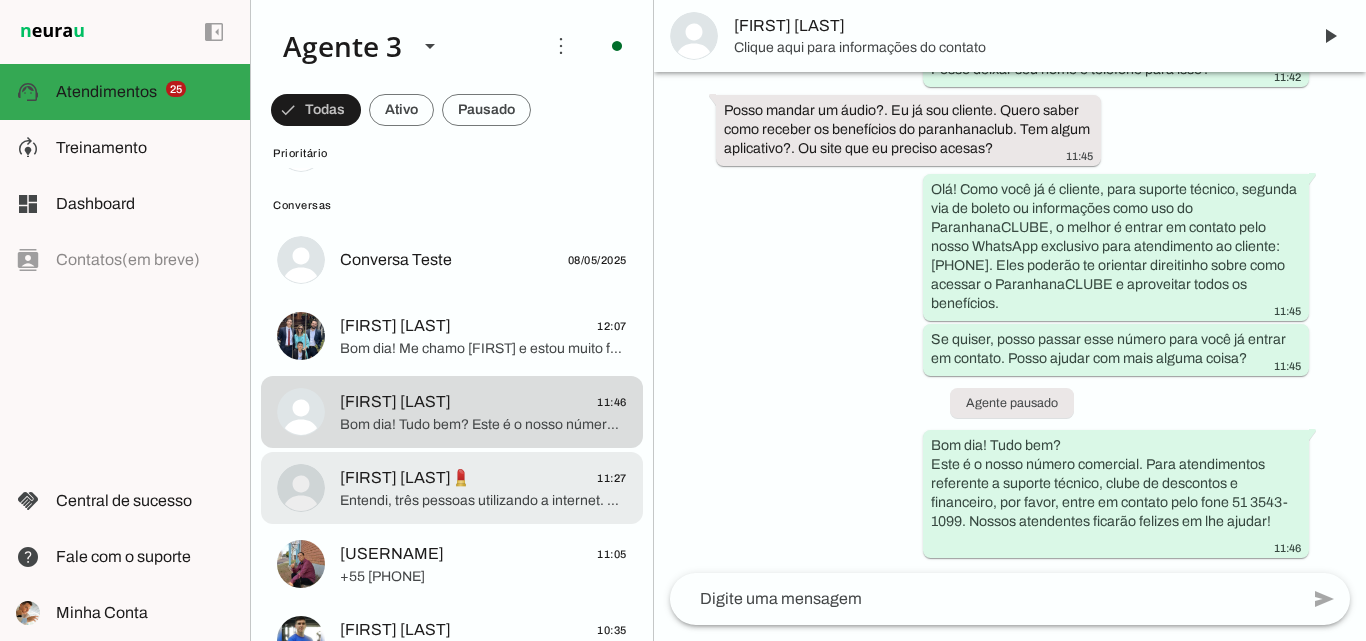 click on "TideSilva💄
11:27" 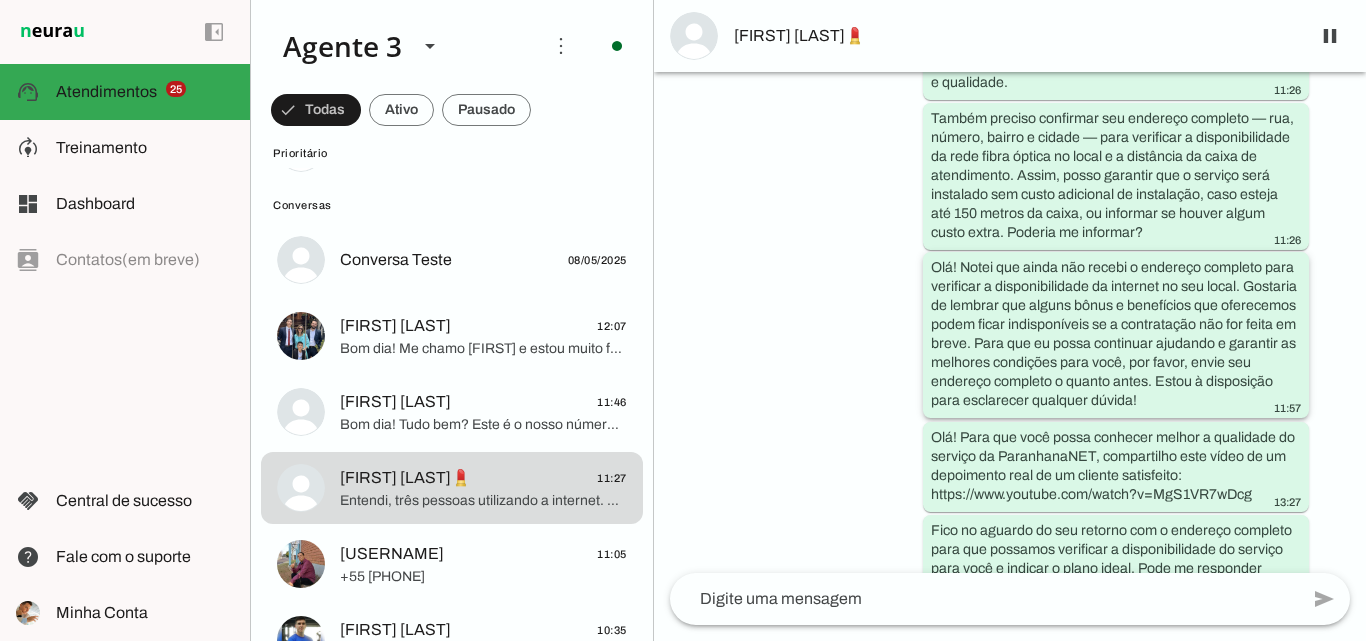 scroll, scrollTop: 1215, scrollLeft: 0, axis: vertical 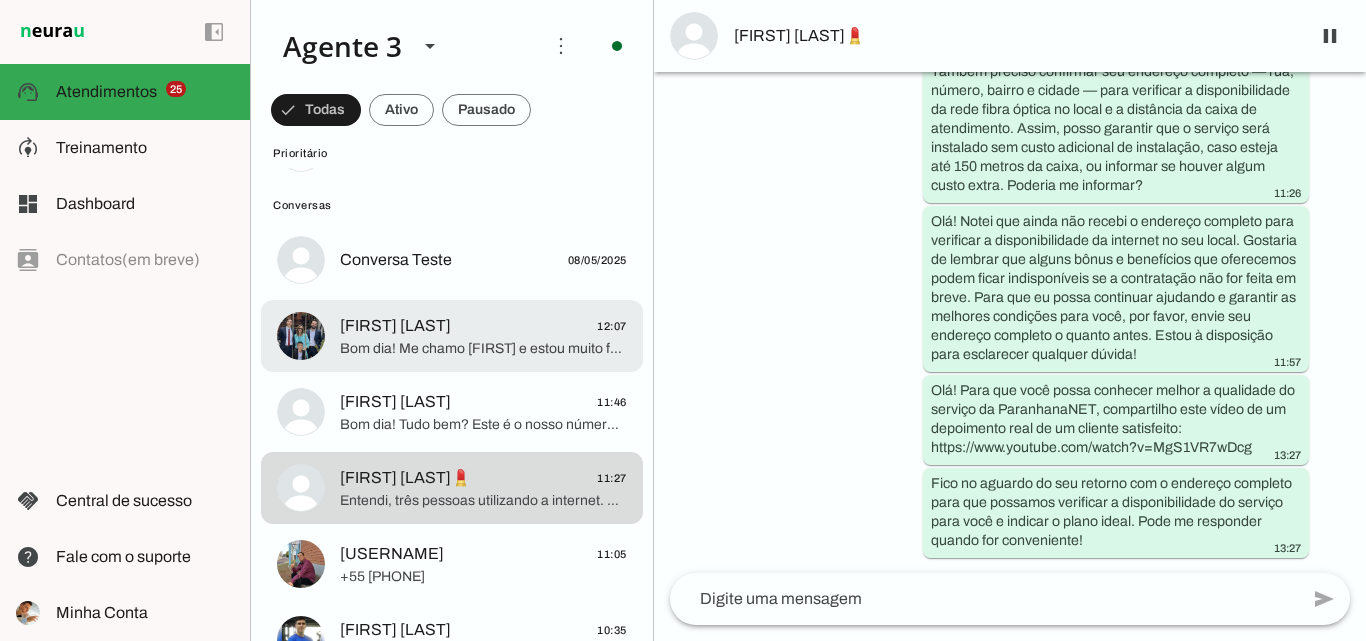 click on "[FIRST] [LAST]
[TIME]" 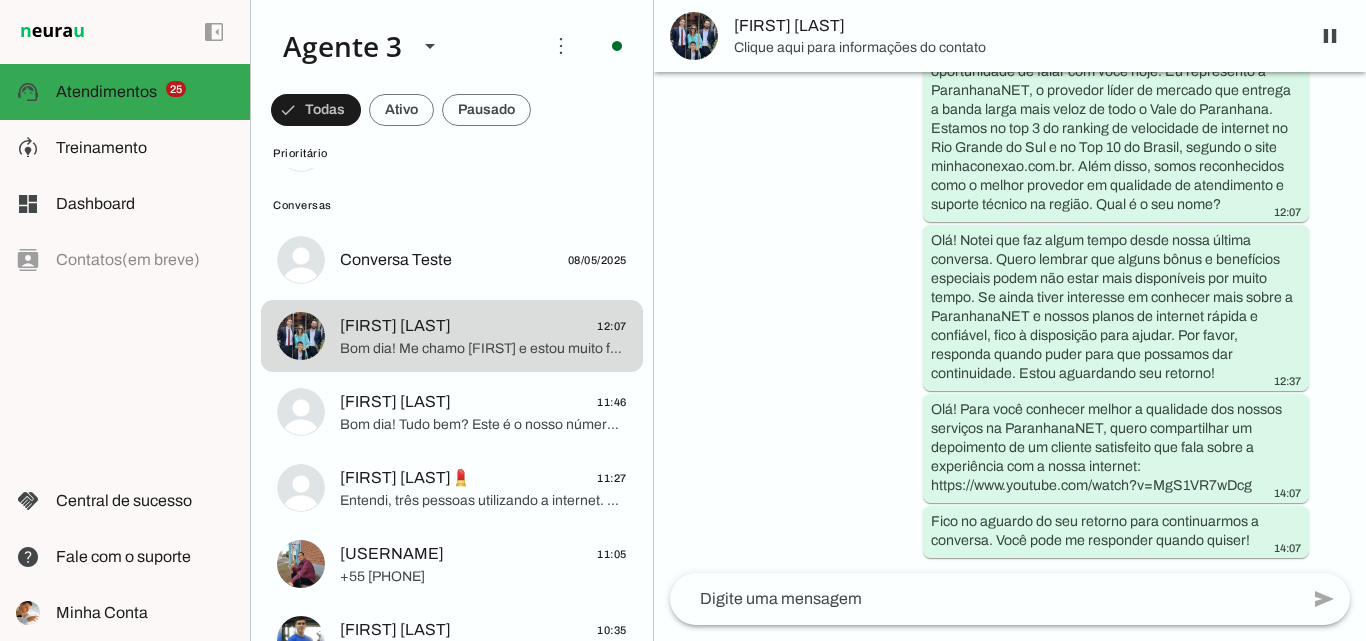 click on "[FIRST] Dos santos muniz" at bounding box center [1010, 36] 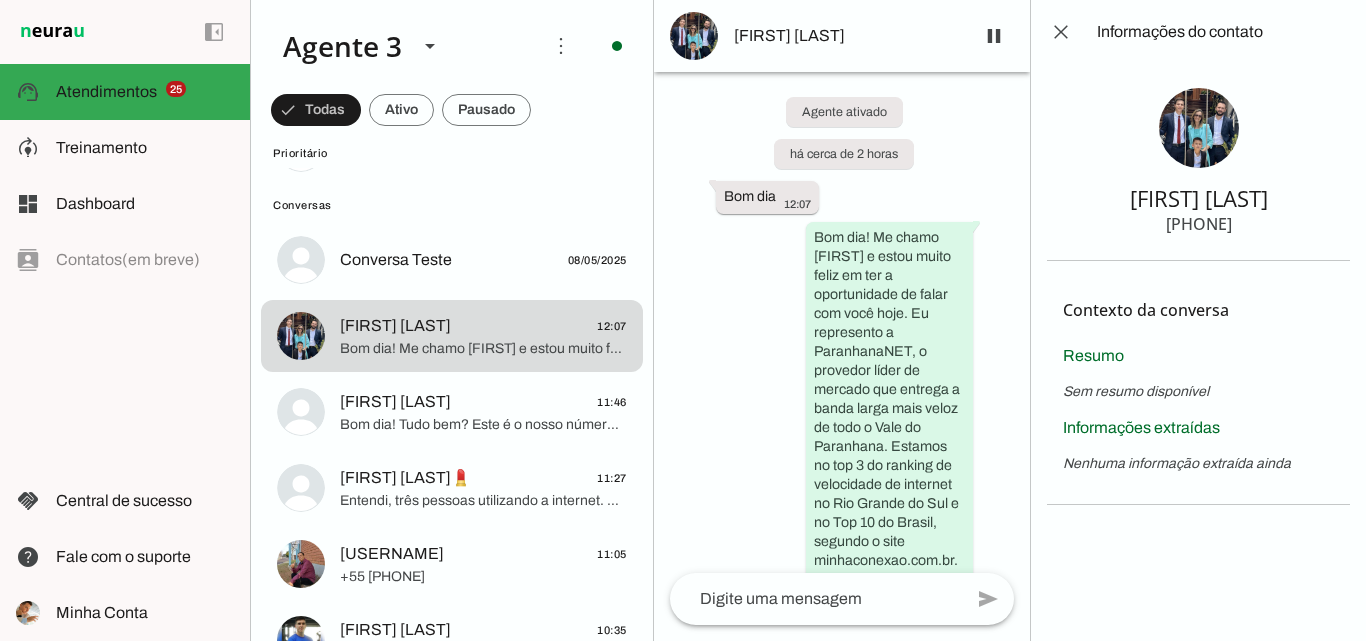 scroll, scrollTop: 0, scrollLeft: 0, axis: both 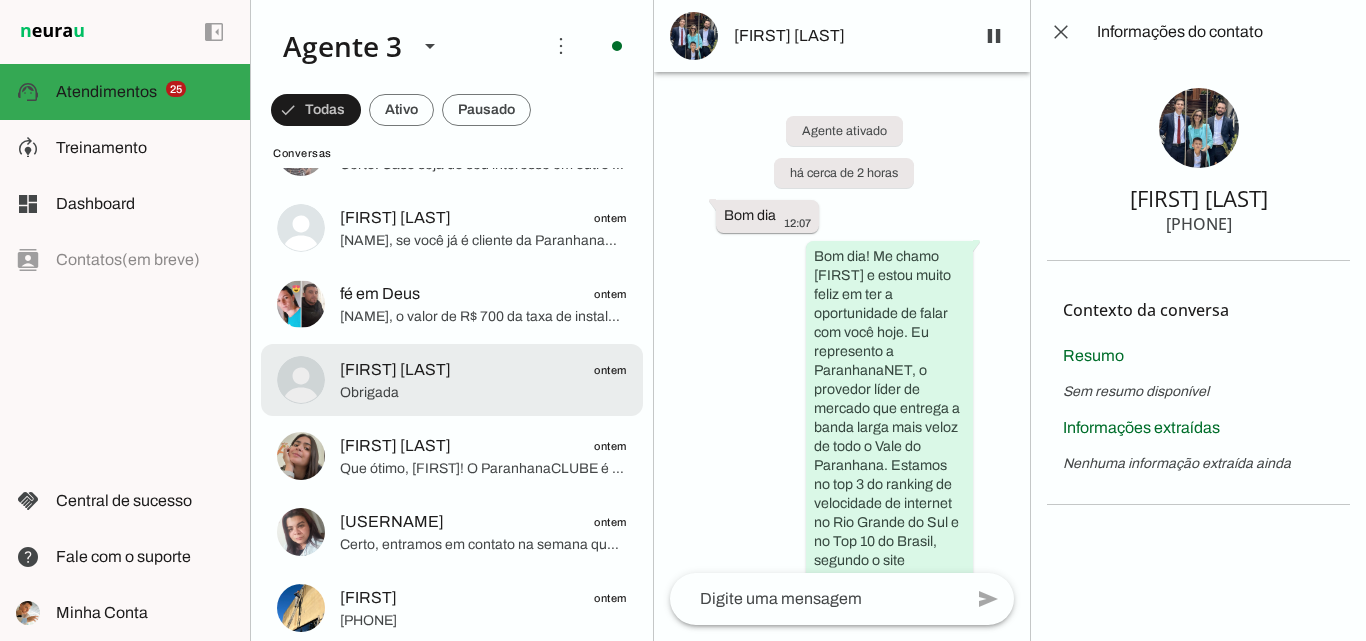 click on "Obrigada" 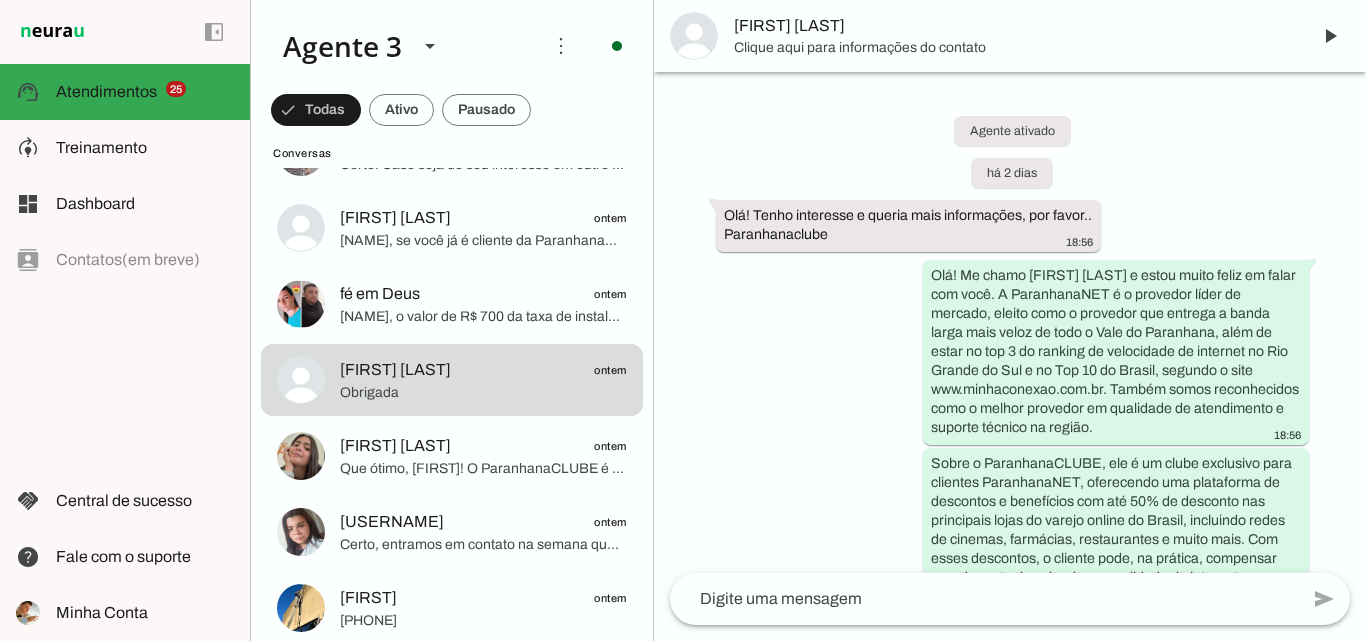 scroll, scrollTop: 1736, scrollLeft: 0, axis: vertical 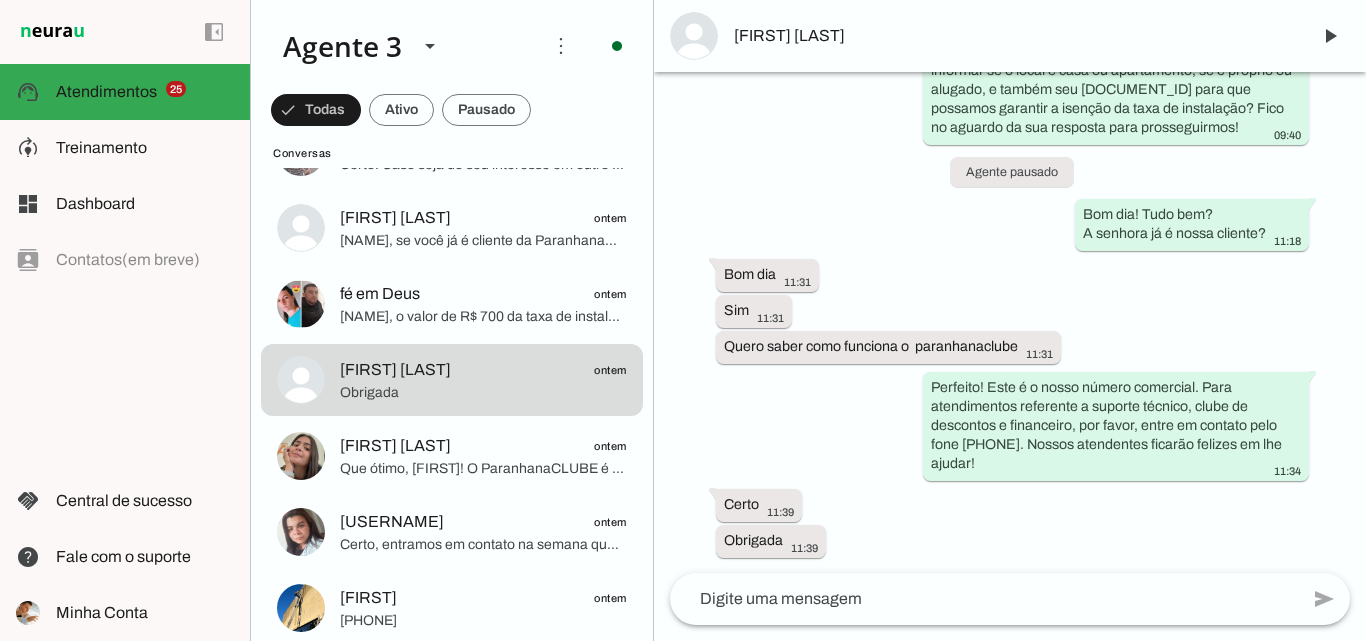 drag, startPoint x: 735, startPoint y: 262, endPoint x: 997, endPoint y: 481, distance: 341.47473 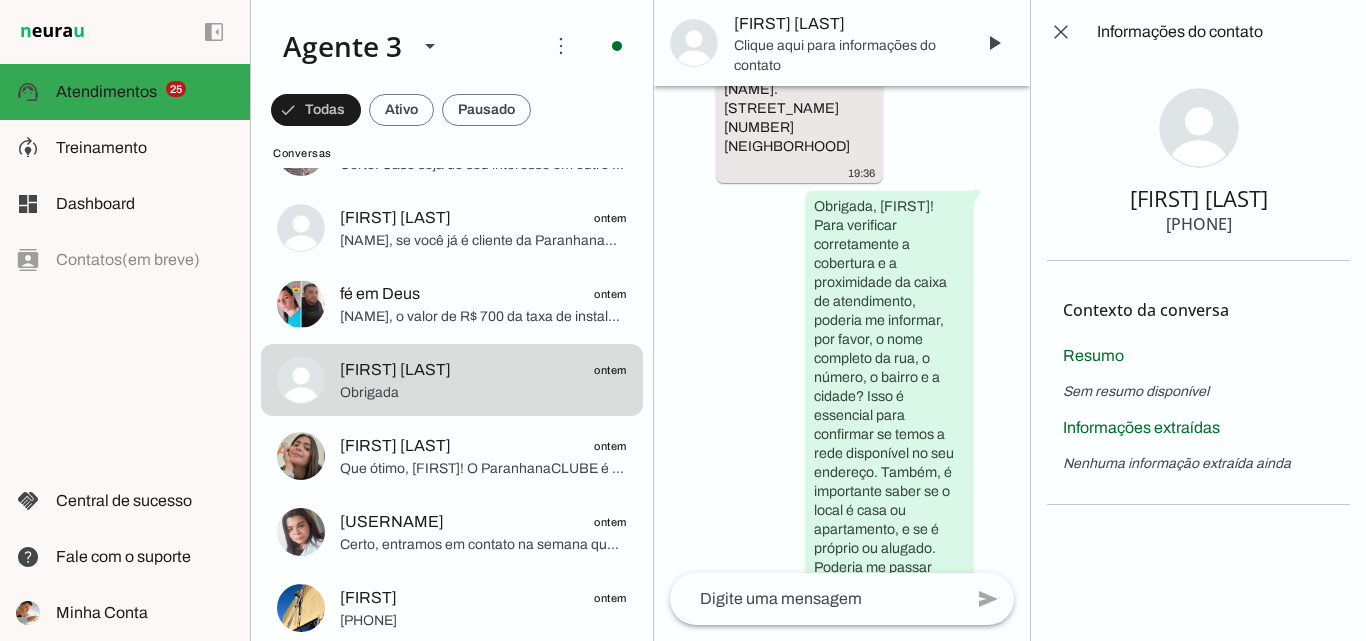 scroll, scrollTop: 4244, scrollLeft: 0, axis: vertical 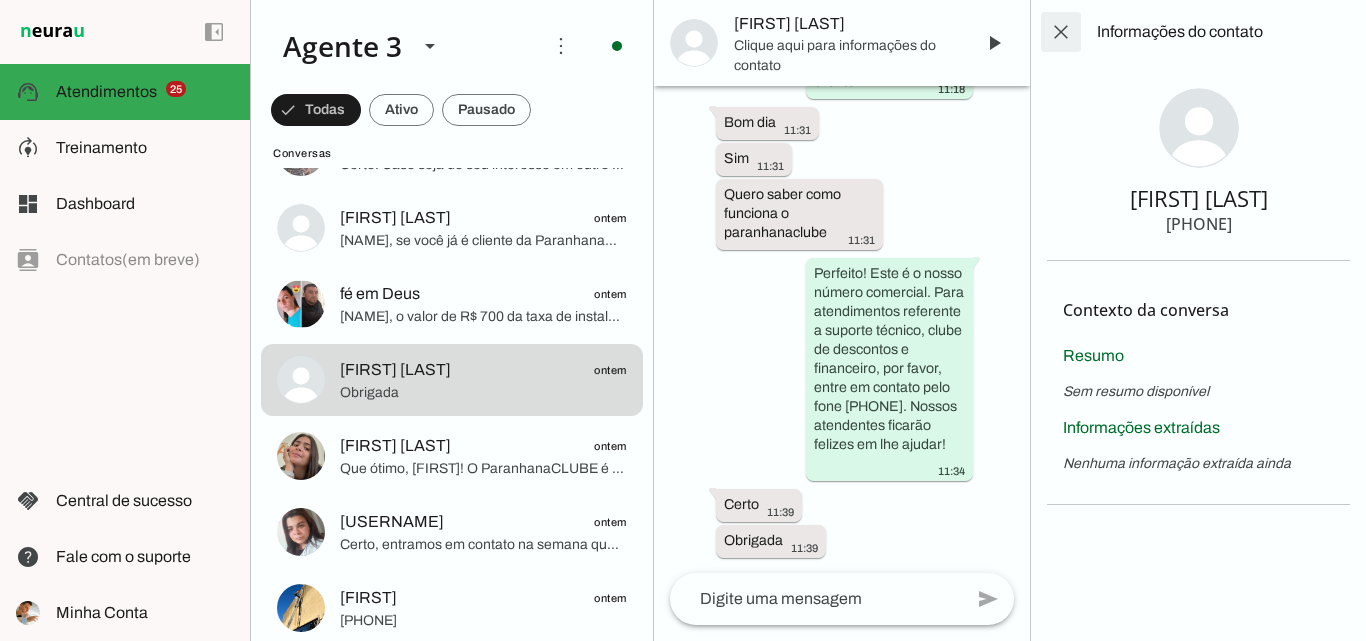 click at bounding box center [1061, 32] 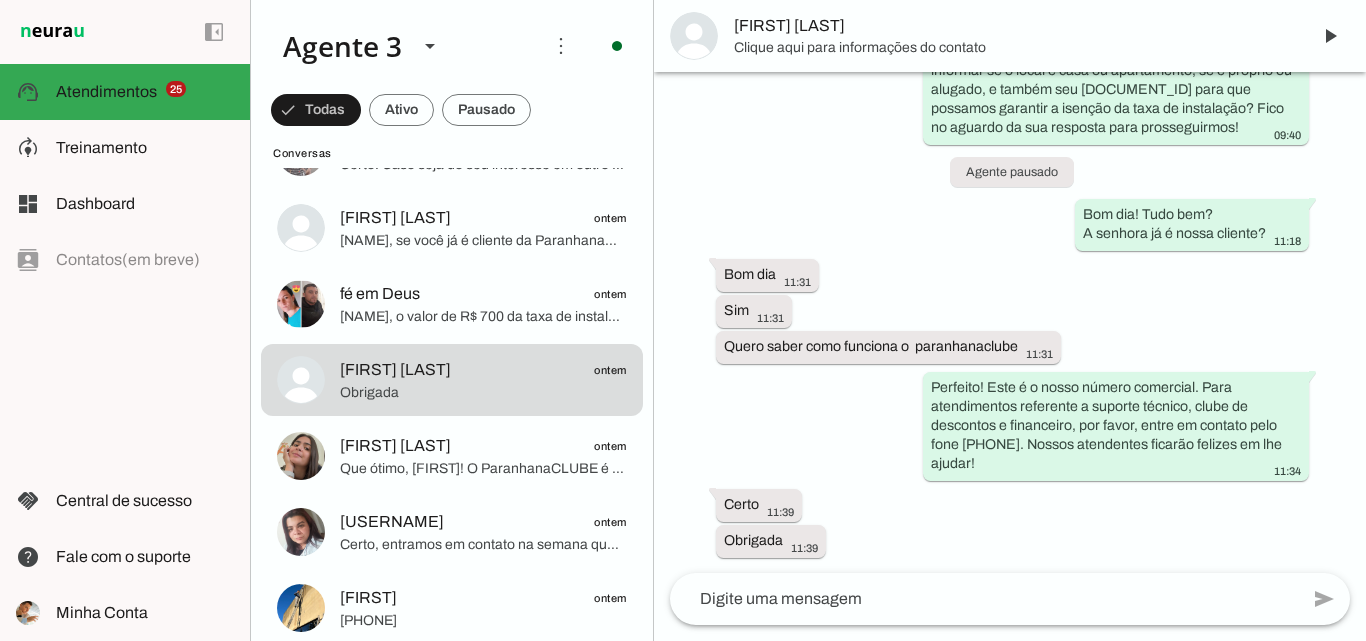 scroll, scrollTop: 1736, scrollLeft: 0, axis: vertical 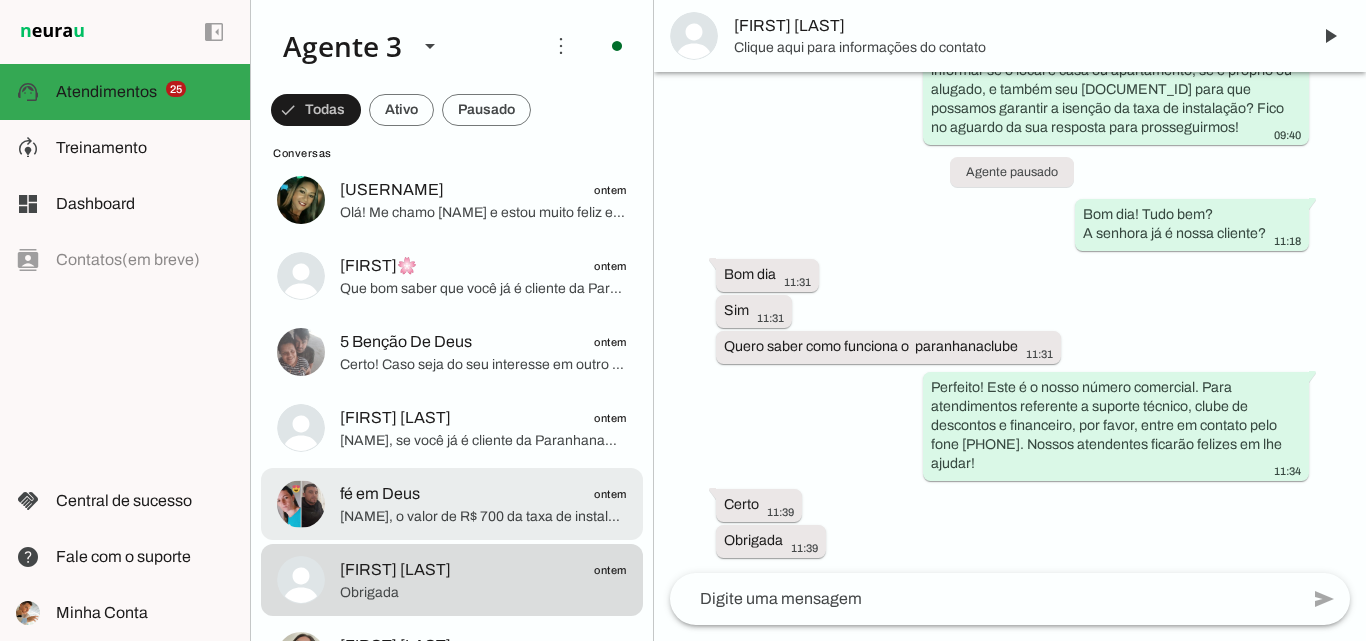 click on "fé em Deus
ontem" 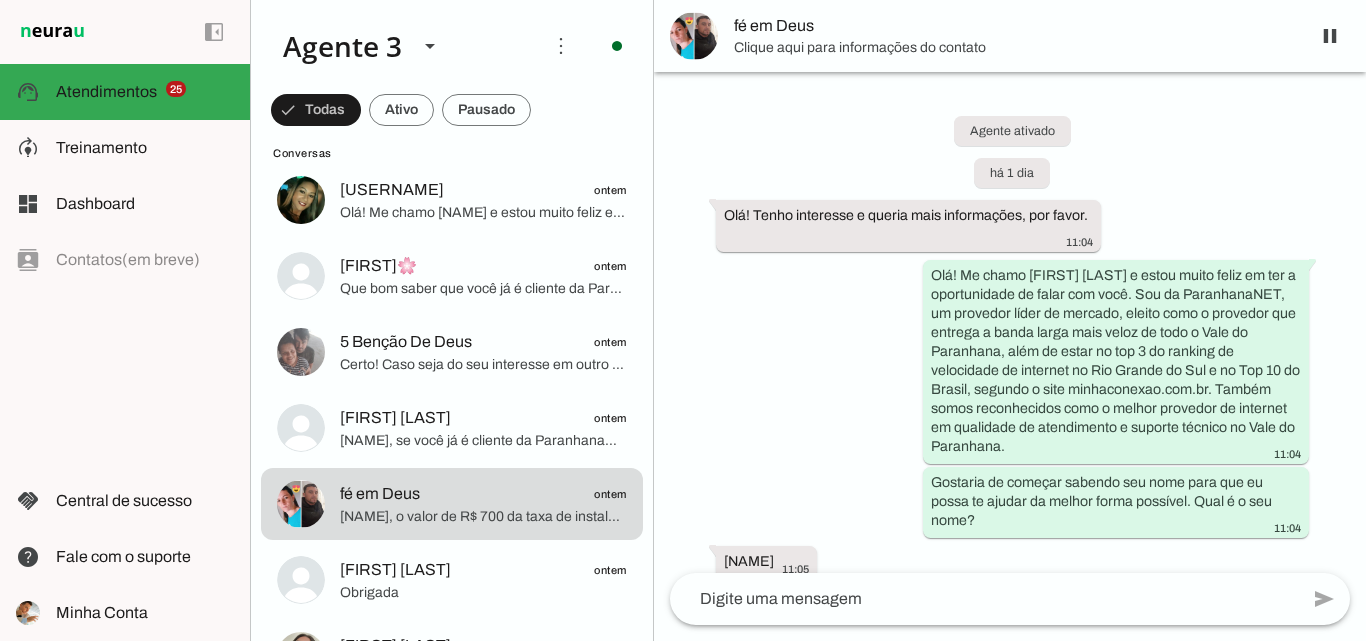 scroll, scrollTop: 2029, scrollLeft: 0, axis: vertical 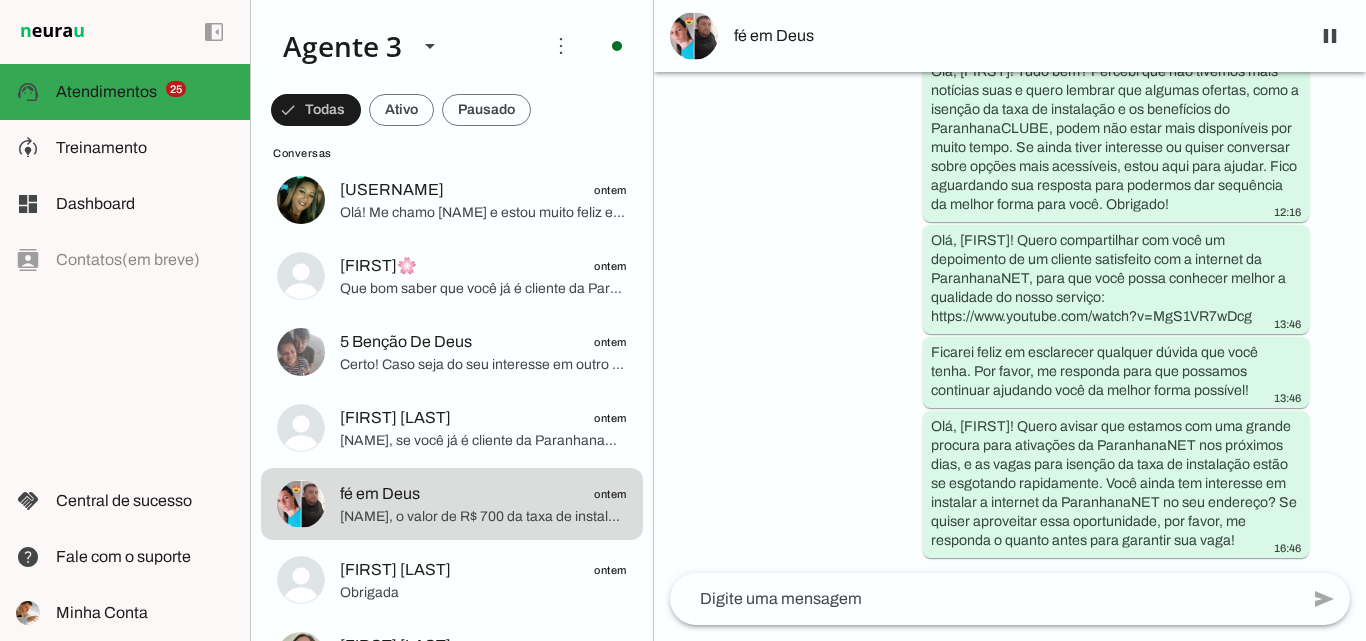 click on "fé em Deus" at bounding box center (1014, 36) 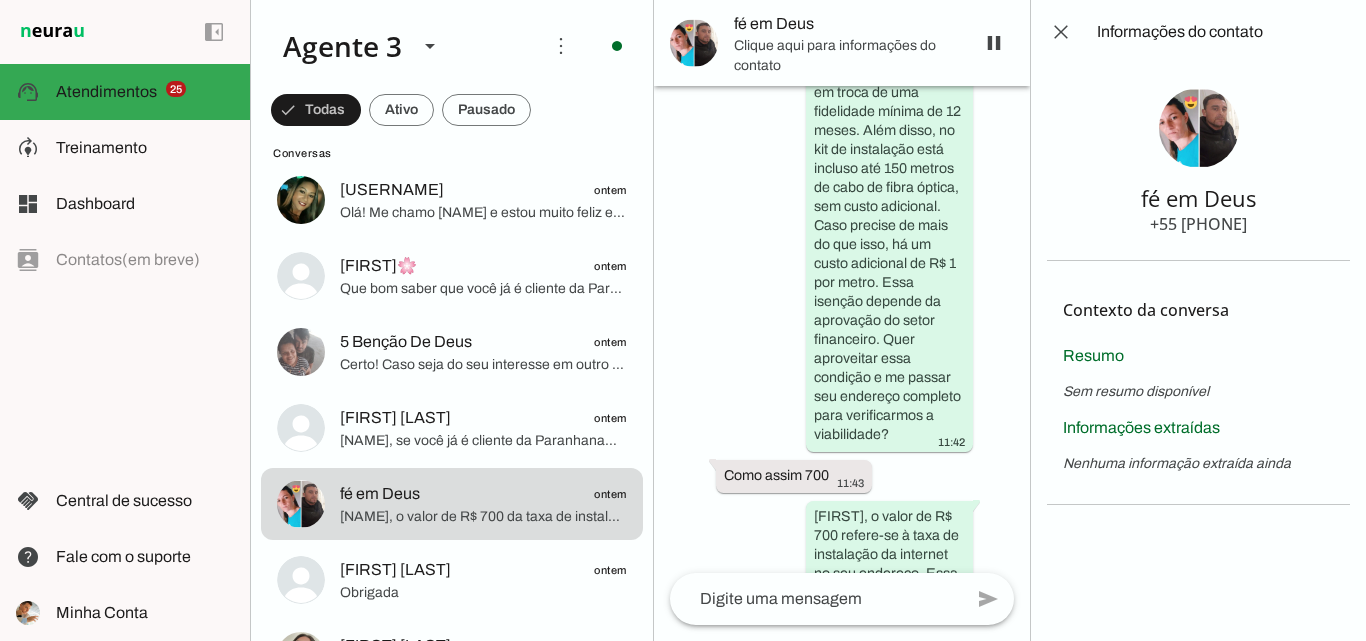 scroll, scrollTop: 5259, scrollLeft: 0, axis: vertical 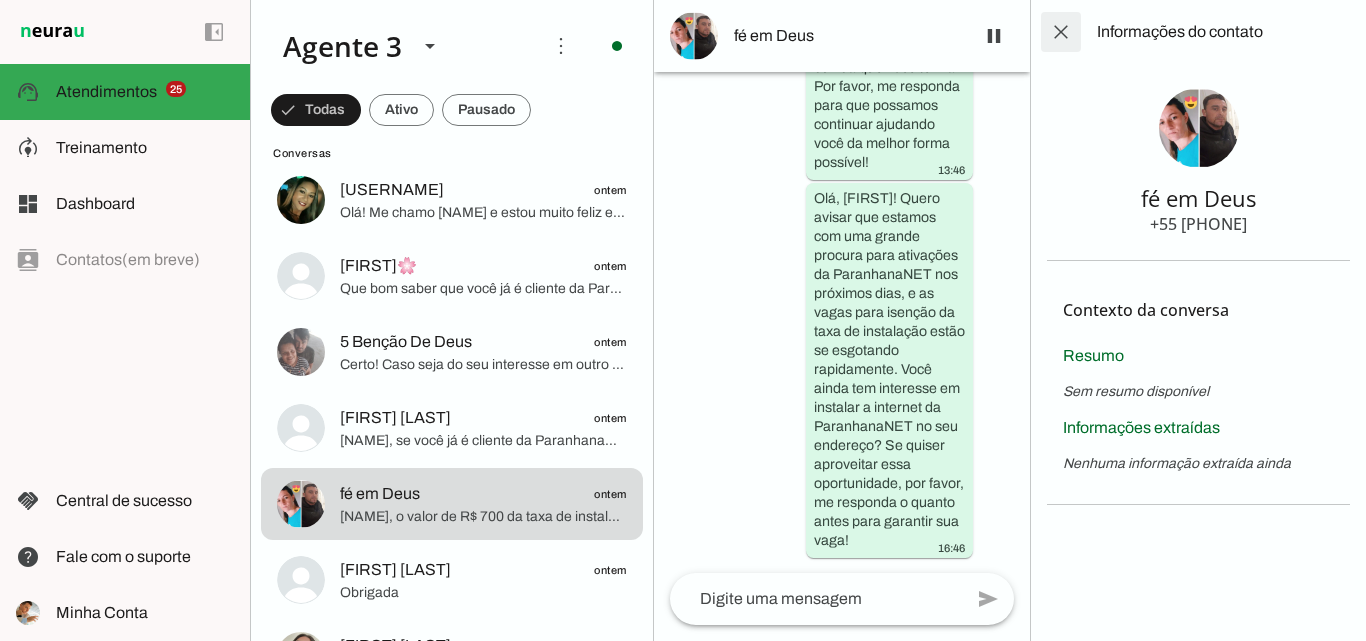 click at bounding box center (1061, 32) 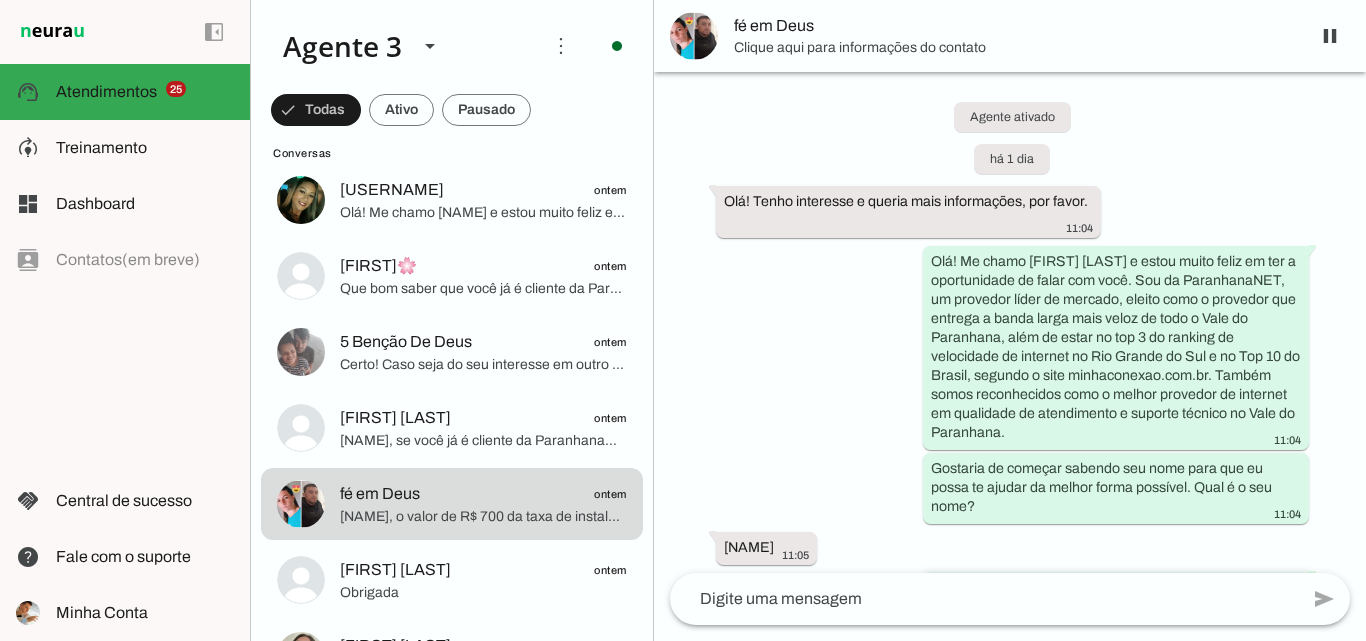 scroll, scrollTop: 0, scrollLeft: 0, axis: both 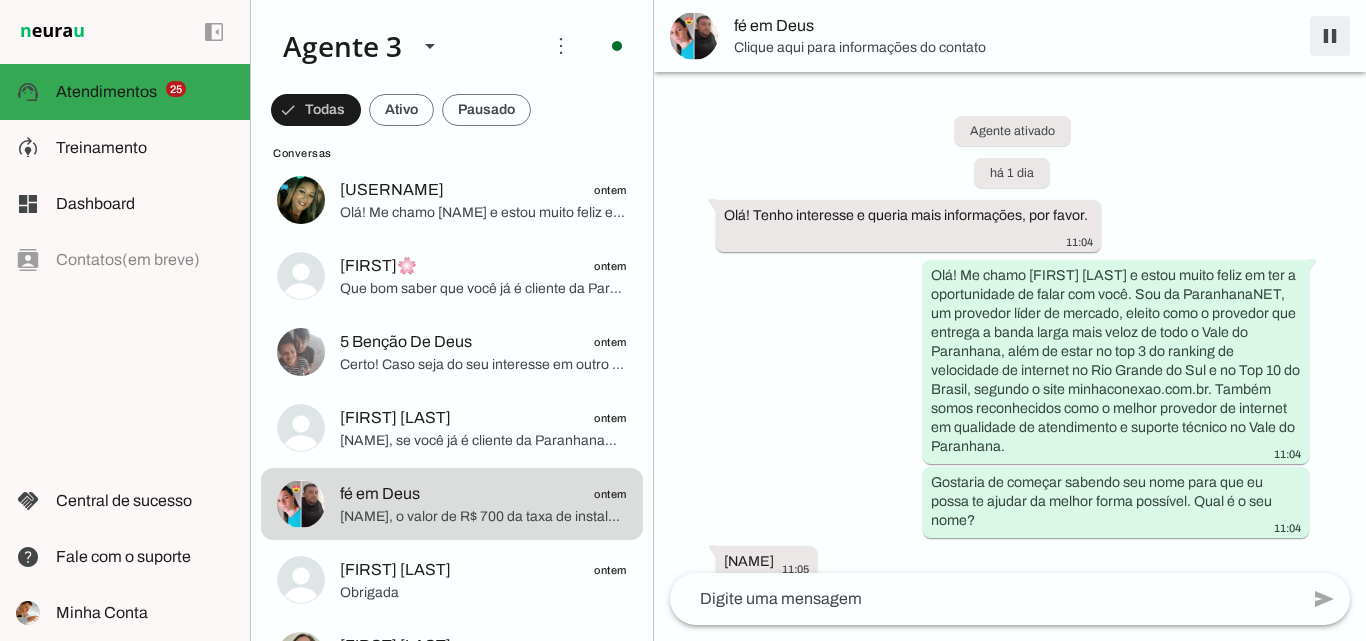 click at bounding box center [1330, 36] 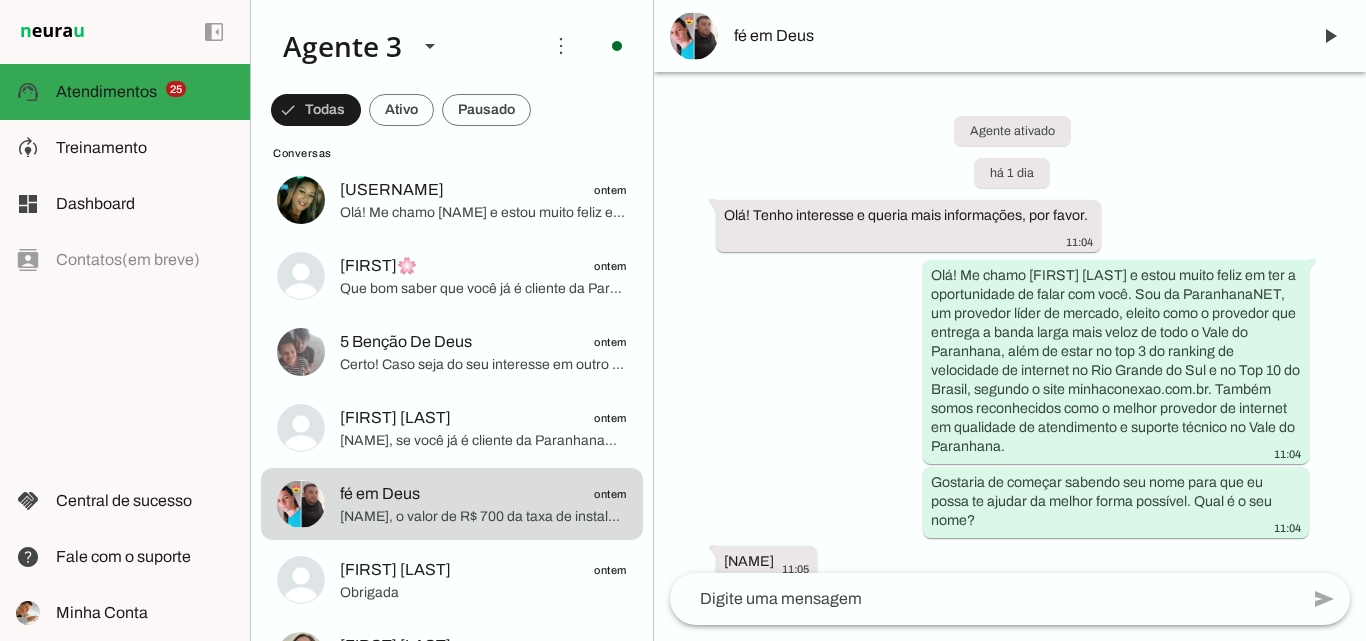 drag, startPoint x: 1022, startPoint y: 42, endPoint x: 1201, endPoint y: 112, distance: 192.20041 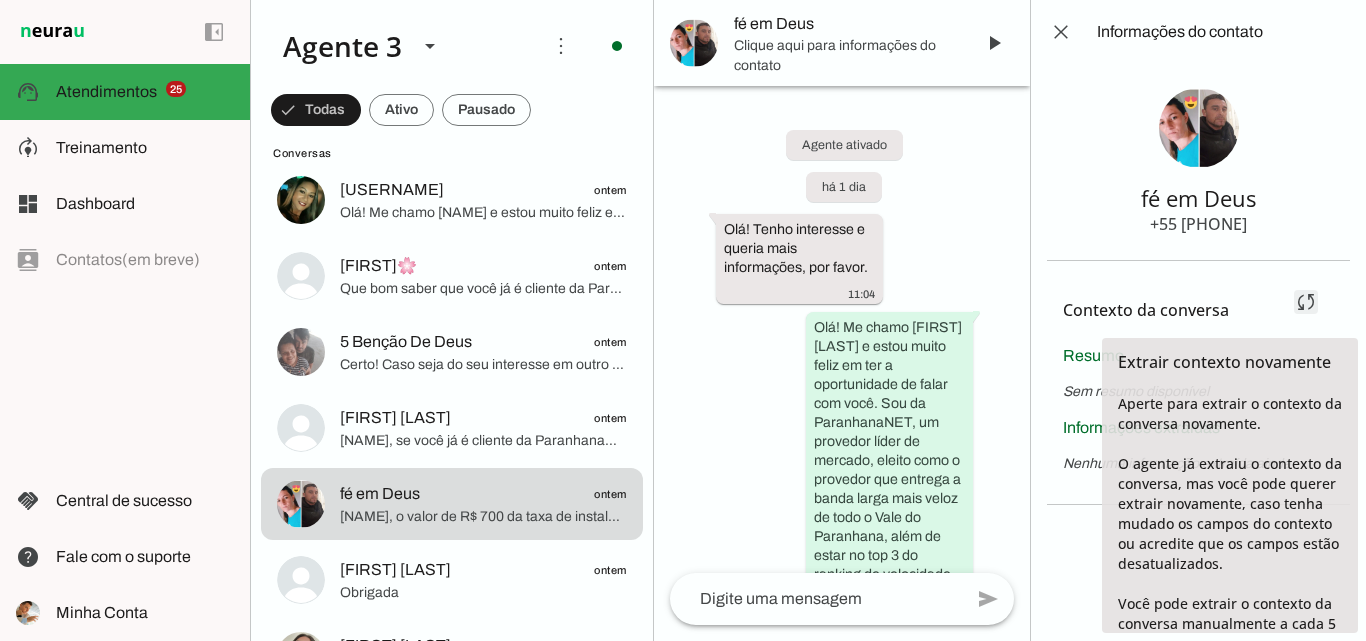 click at bounding box center [1306, 302] 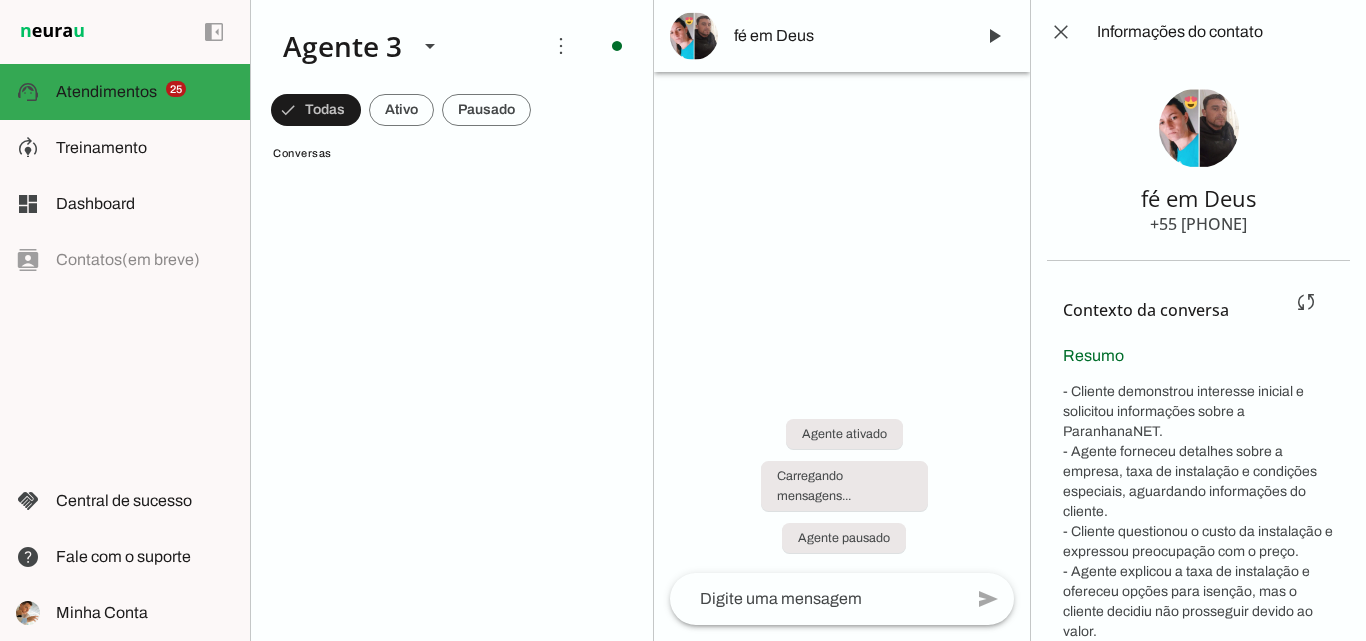 scroll, scrollTop: 88, scrollLeft: 0, axis: vertical 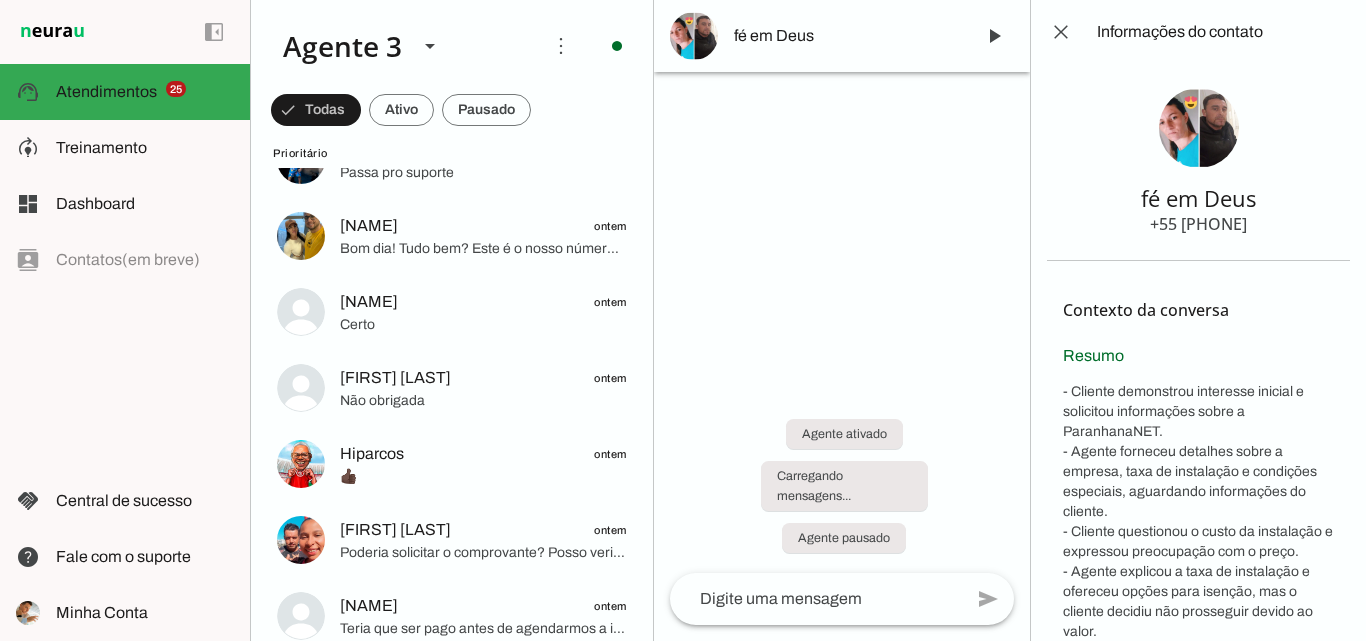 drag, startPoint x: 1162, startPoint y: 228, endPoint x: 1147, endPoint y: 226, distance: 15.132746 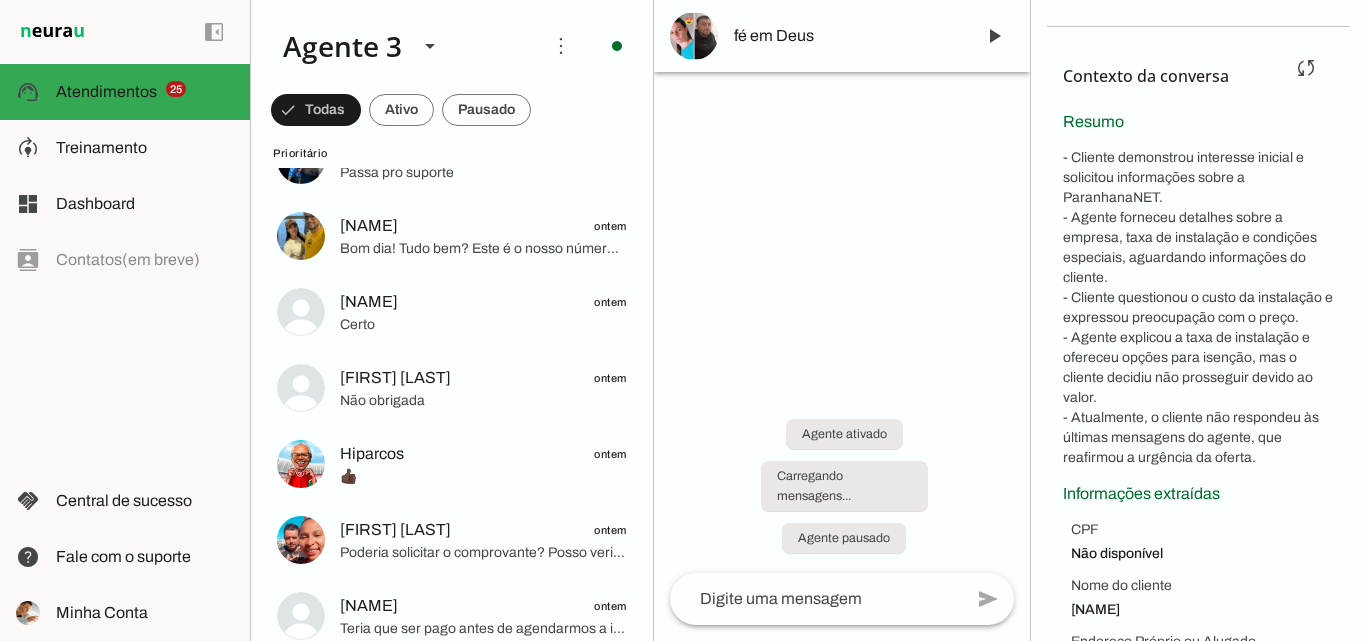 scroll, scrollTop: 359, scrollLeft: 0, axis: vertical 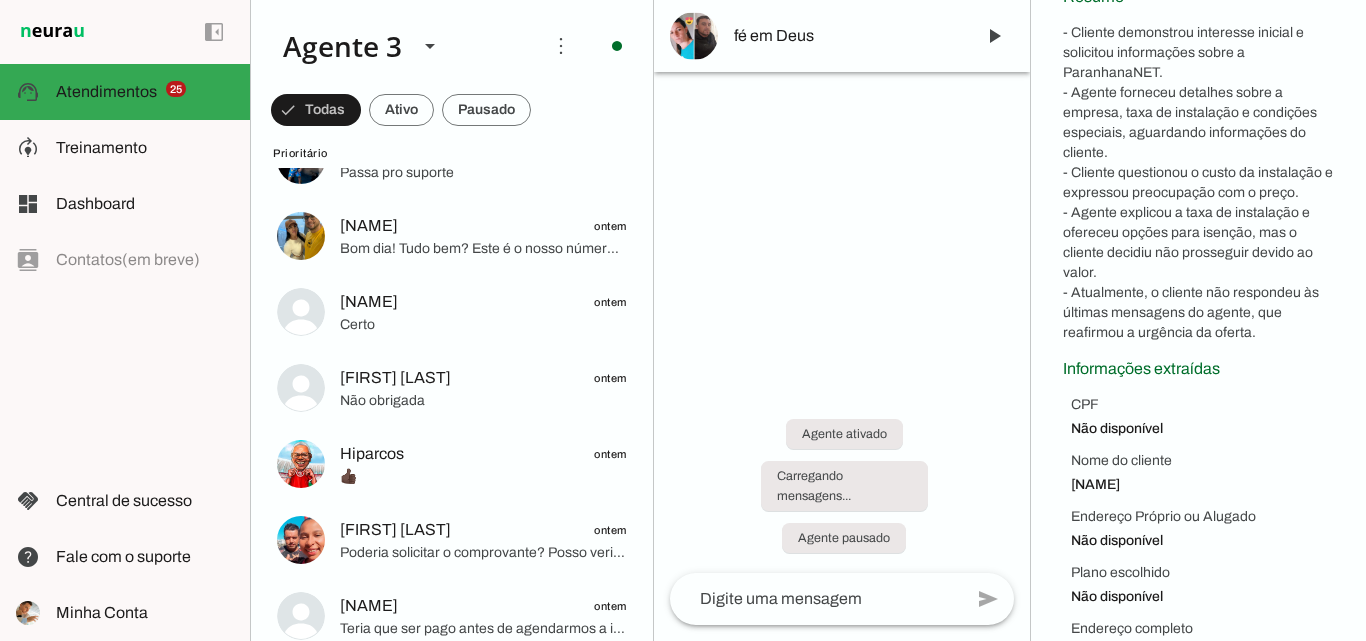 drag, startPoint x: 1067, startPoint y: 353, endPoint x: 1177, endPoint y: 507, distance: 189.25116 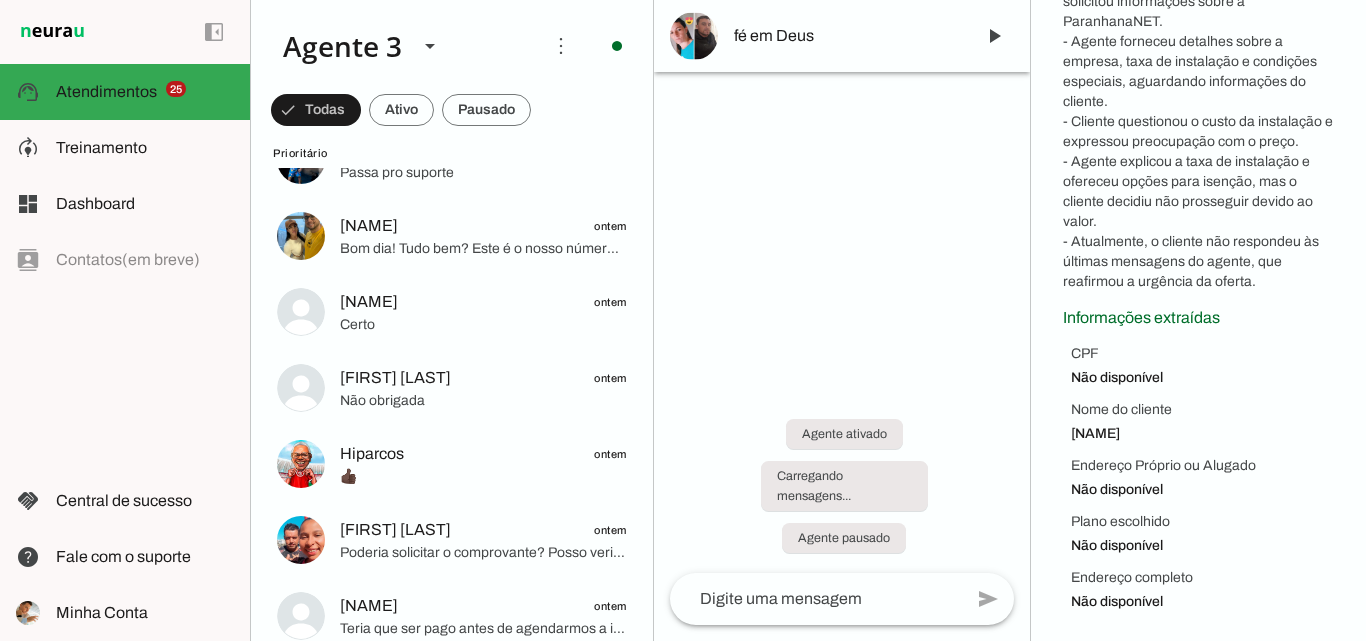 scroll, scrollTop: 432, scrollLeft: 0, axis: vertical 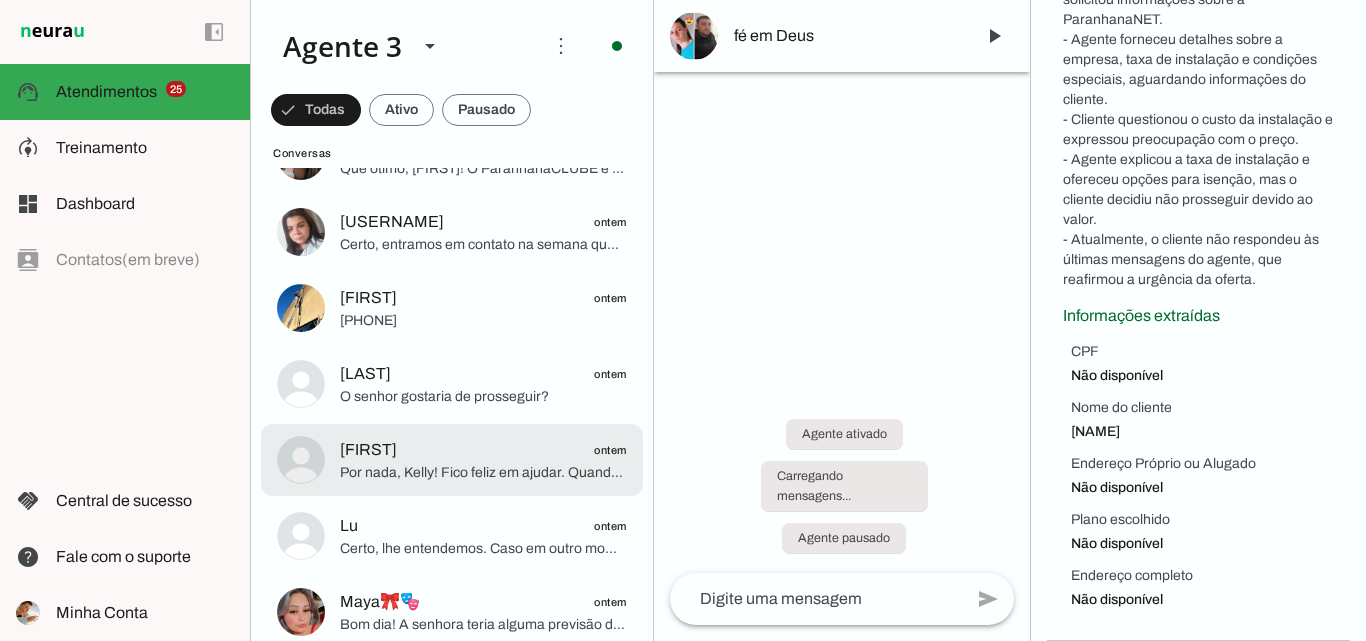 drag, startPoint x: 494, startPoint y: 454, endPoint x: 454, endPoint y: 494, distance: 56.568542 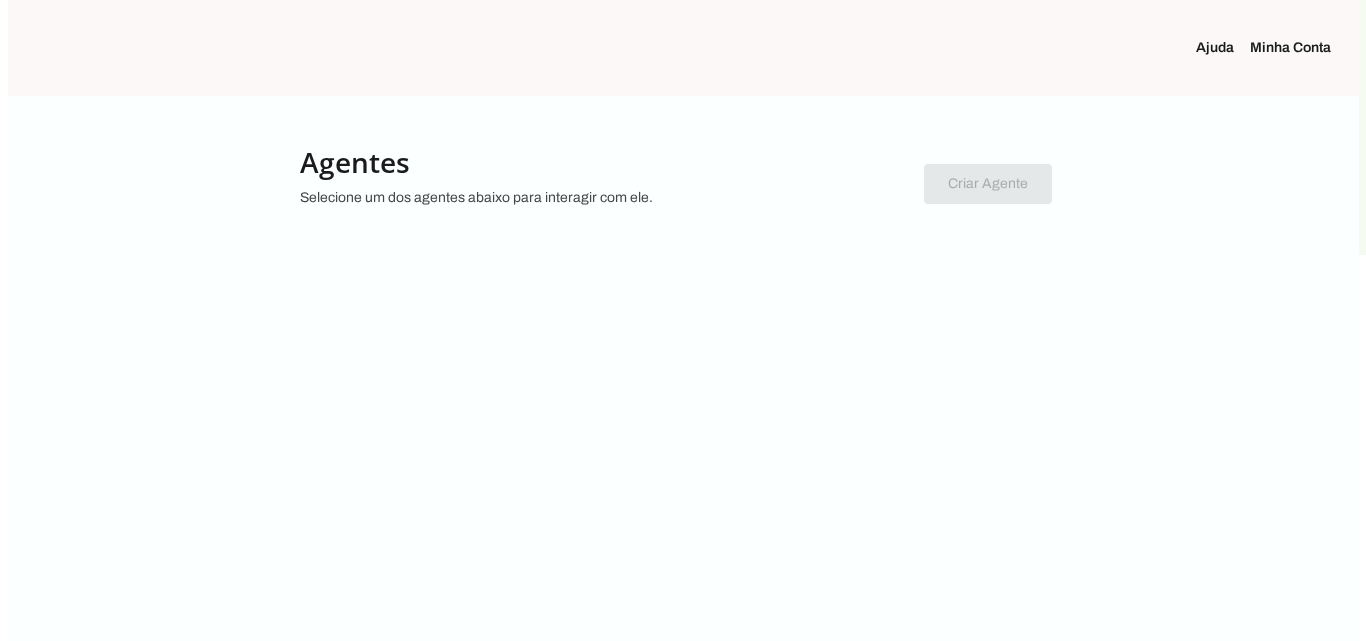scroll, scrollTop: 0, scrollLeft: 0, axis: both 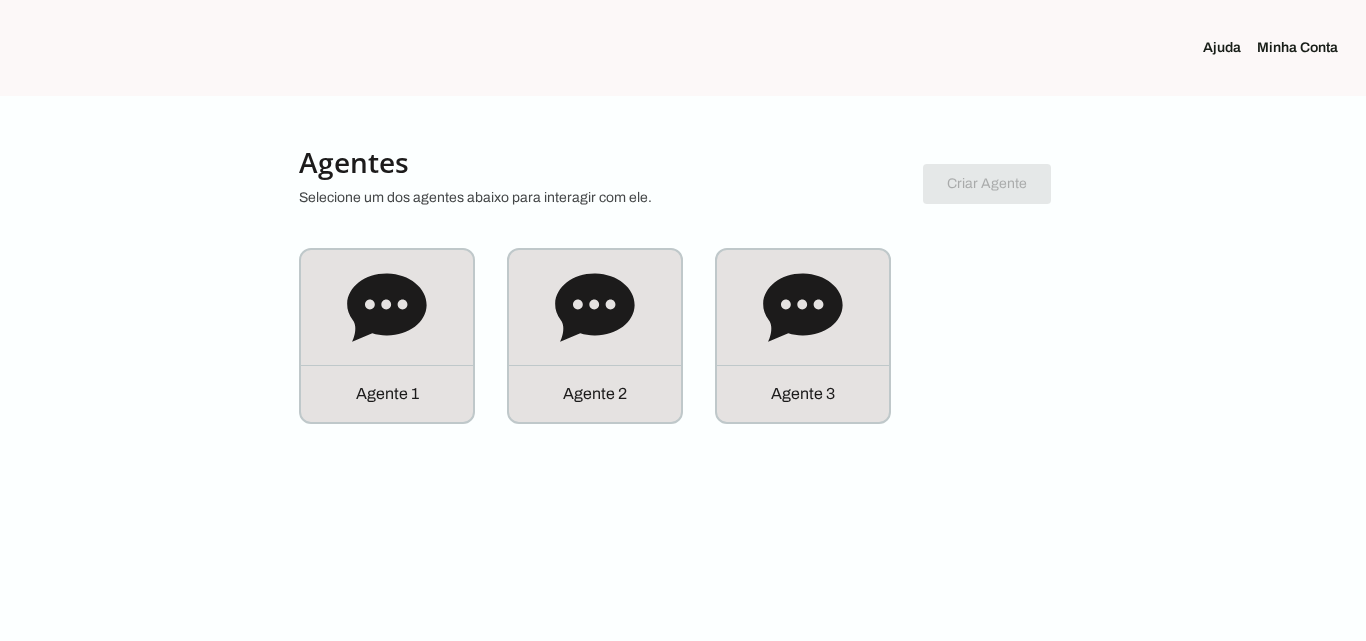 click on "Agente 3" 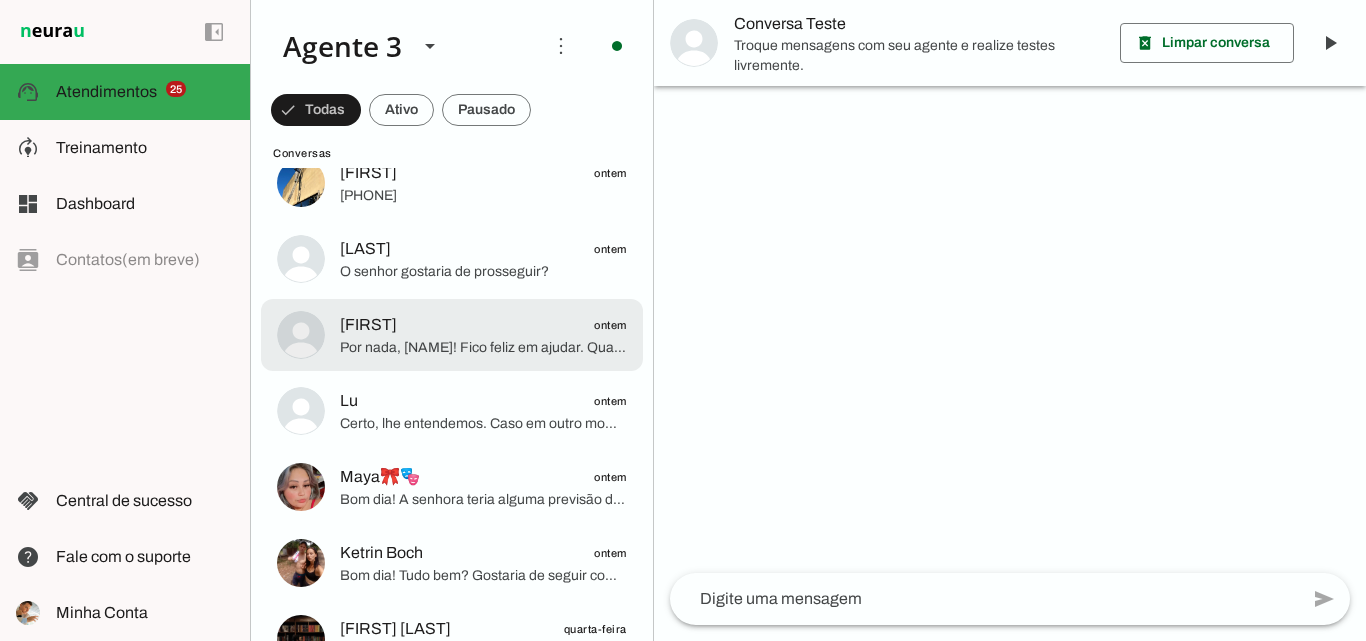 scroll, scrollTop: 3900, scrollLeft: 0, axis: vertical 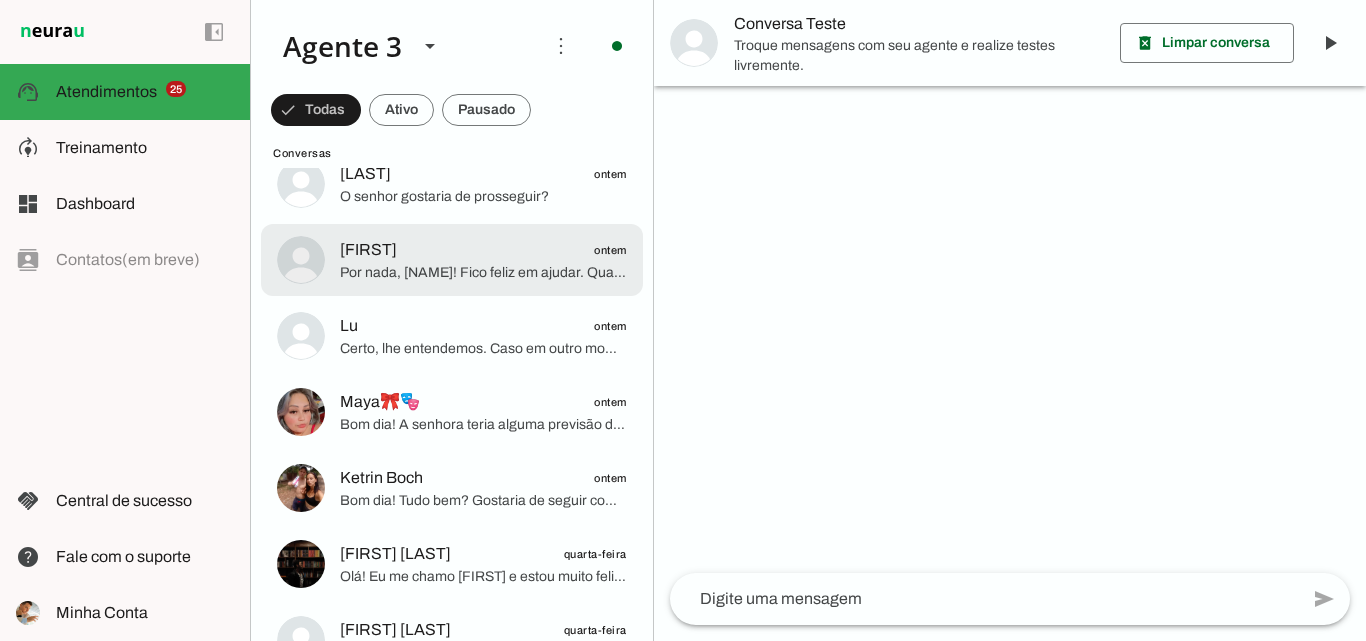click on "[FIRST]
[TIME]" 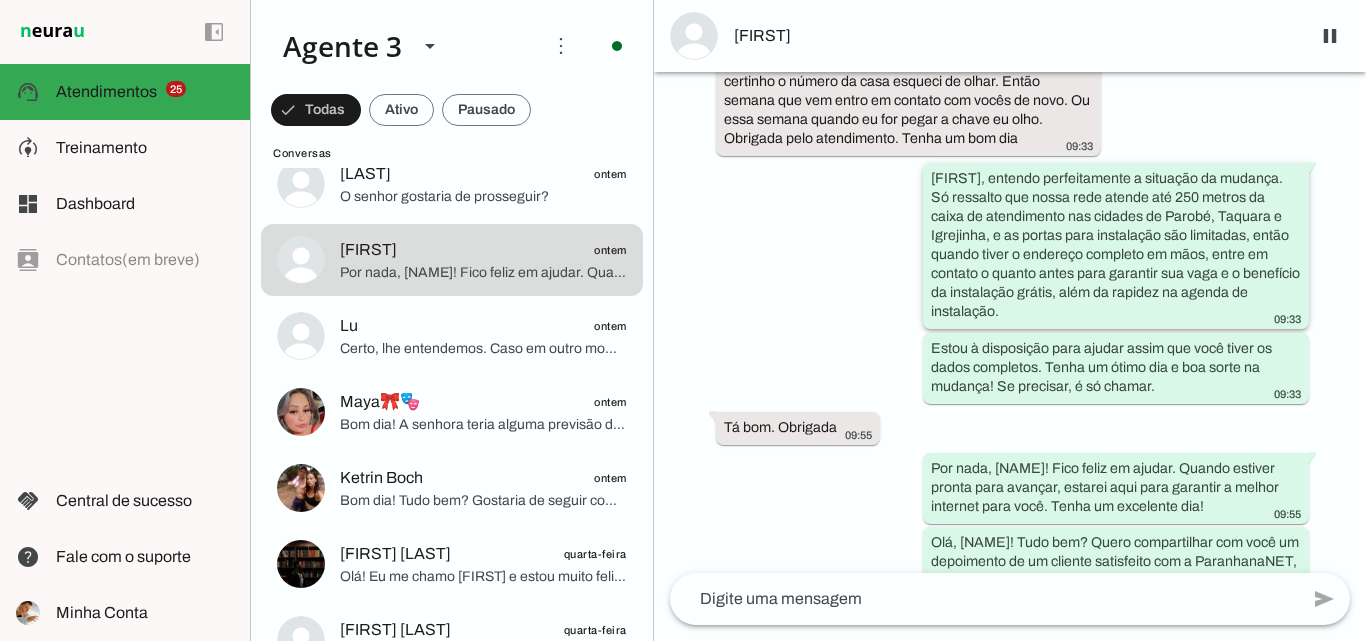 scroll, scrollTop: 1054, scrollLeft: 0, axis: vertical 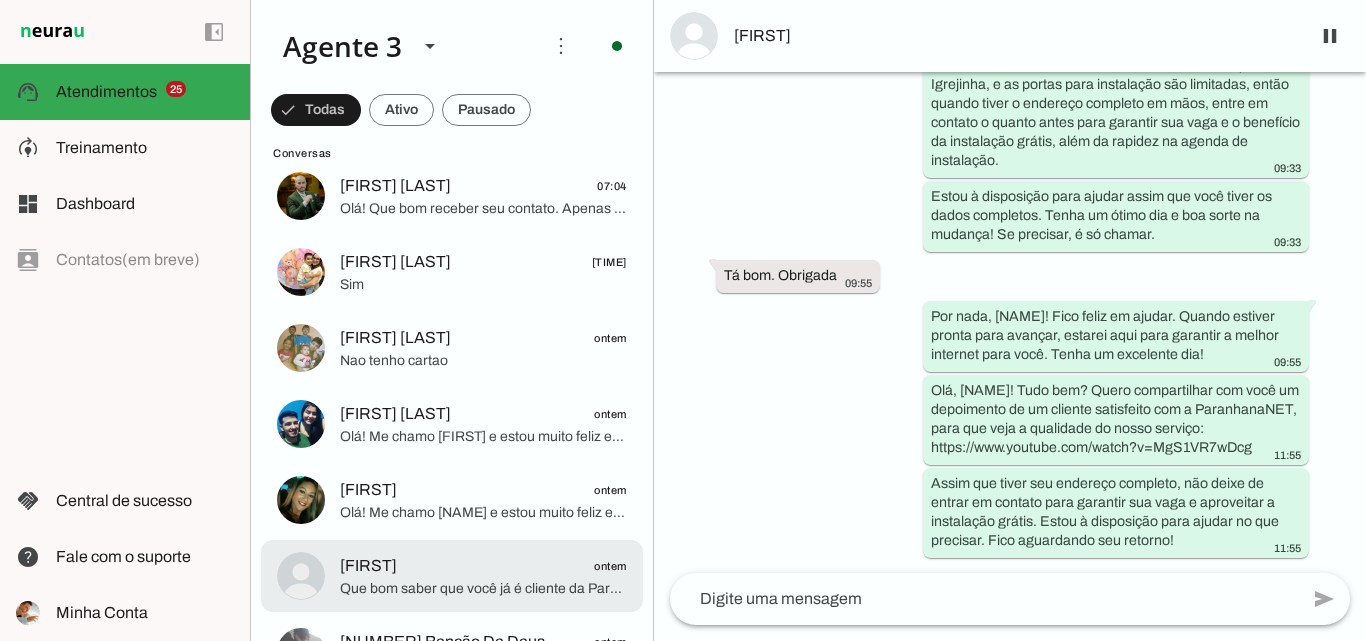 click on "[NAME]🌸
[DATE]" 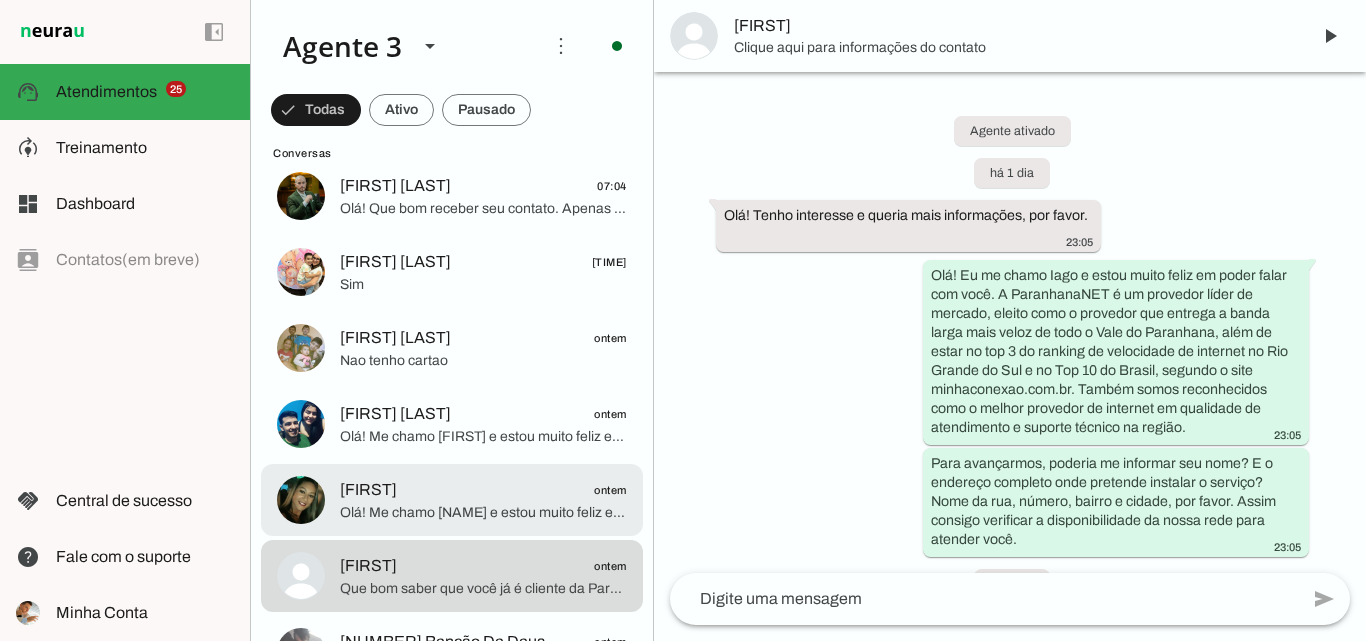 scroll, scrollTop: 819, scrollLeft: 0, axis: vertical 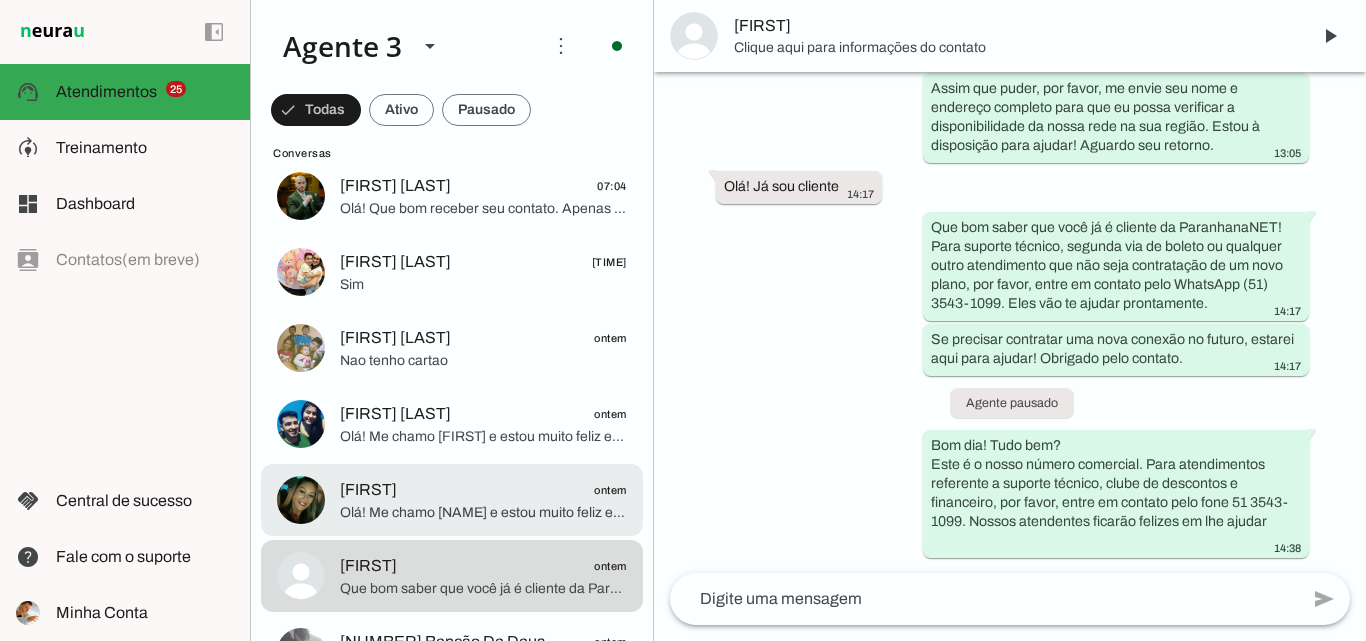 click on "Olá! Me chamo [NAME] e estou muito feliz em poder conversar com você. Sou da ParanhanaNET, um provedor líder de mercado, eleito como o provedor que entrega a banda larga mais veloz de todo o Vale do Paranhana. Também estamos no top 3 do ranking de velocidade de internet no Rio Grande do Sul e no Top 10 do Brasil, segundo o site minhaconexao.com.br. Além disso, somos reconhecidos como o melhor provedor de internet em qualidade de atendimento e suporte técnico no Vale do Paranhana.
Gostaria de saber o seu nome para continuar nosso atendimento personalizado? E também, você pode me informar o endereço completo onde deseja instalar a internet? Nome da rua, número, bairro e cidade, por favor. Assim, poderei verificar a disponibilidade e condições para atender você da melhor forma." 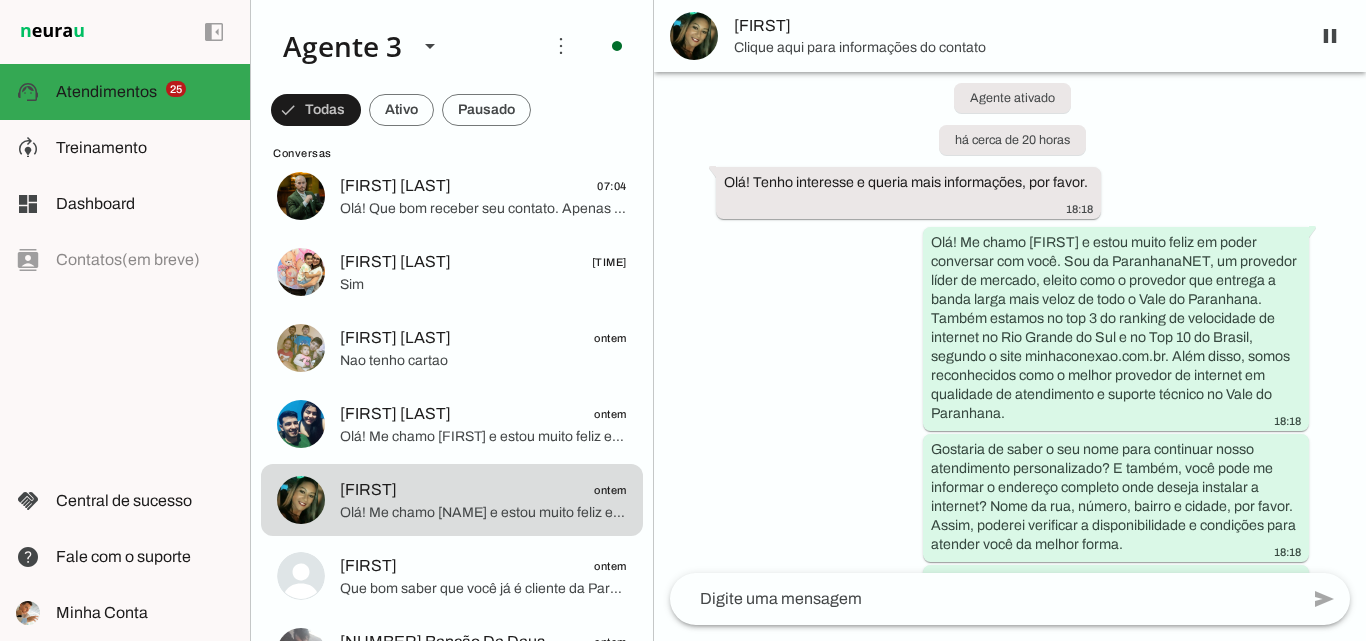 scroll, scrollTop: 0, scrollLeft: 0, axis: both 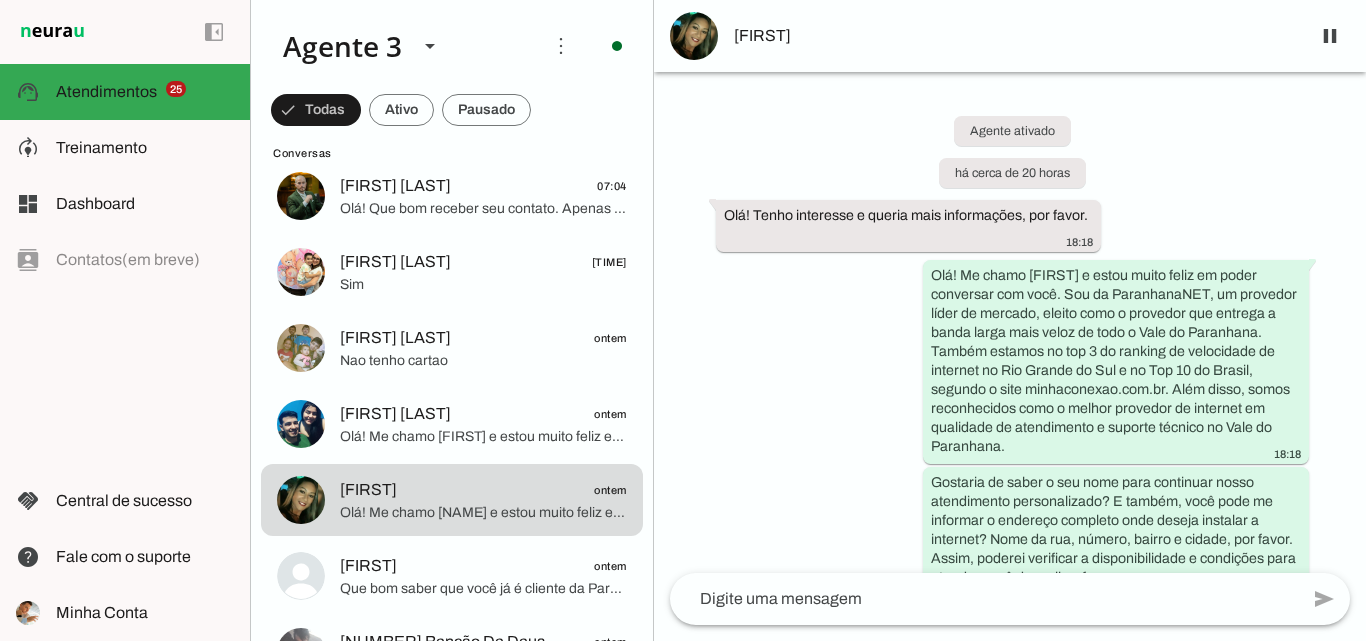 click on "[FIRST]" at bounding box center (1014, 36) 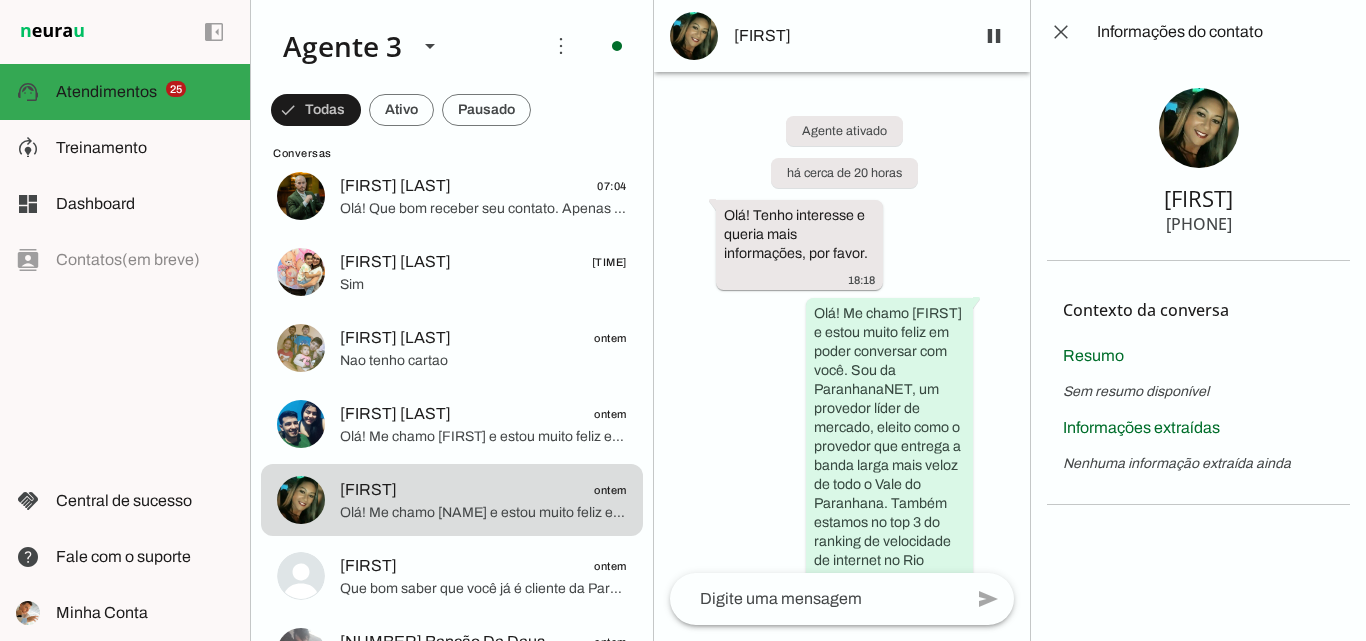 type 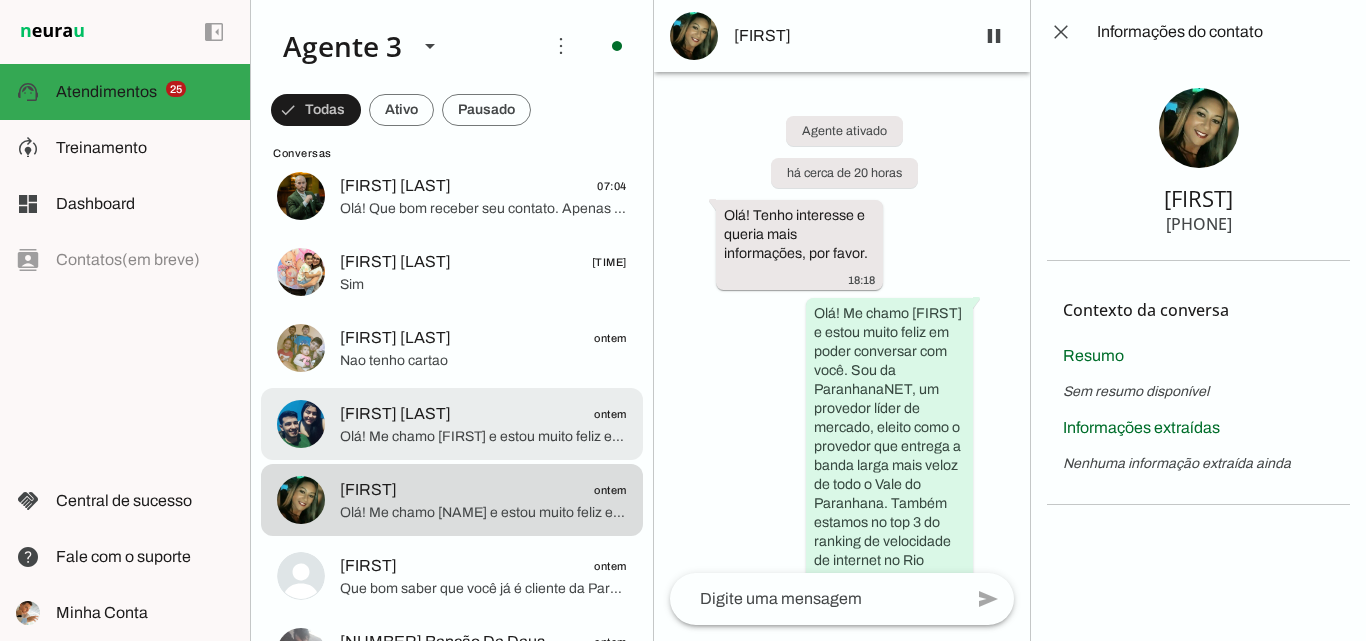 click on "Olá! Me chamo [FIRST] e estou muito feliz em poder falar com você. Sou consultor da ParanhanaNET, que é líder de mercado e foi eleita como o provedor que entrega a banda larga mais veloz de todo o Vale do Paranhana. Além disso, estamos no top 3 do ranking de velocidade de internet no Rio Grande do Sul e no Top 10 do Brasil, segundo o site www.minhaconexao.com.br. Também somos reconhecidos como o melhor provedor em qualidade de atendimento e suporte técnico no Vale do Paranhana.
Para eu verificar se podemos atender no seu endereço, poderia me informar o nome da rua, número, bairro e cidade onde deseja a instalação?" 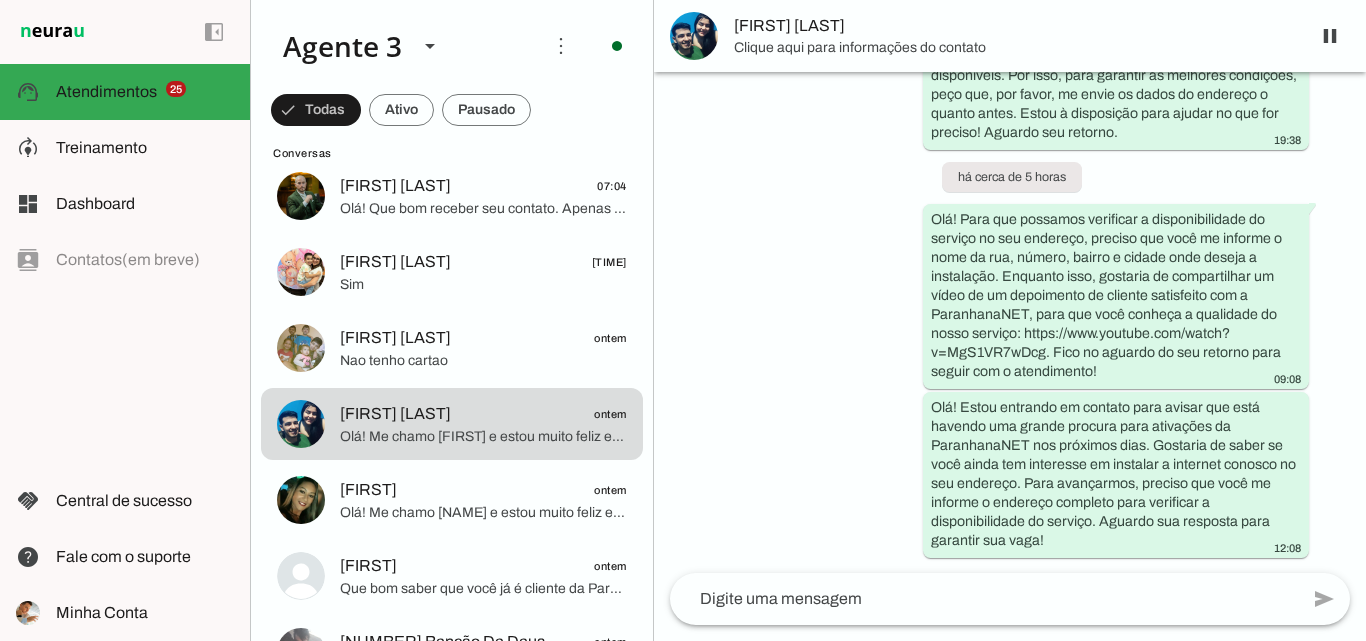 scroll, scrollTop: 557, scrollLeft: 0, axis: vertical 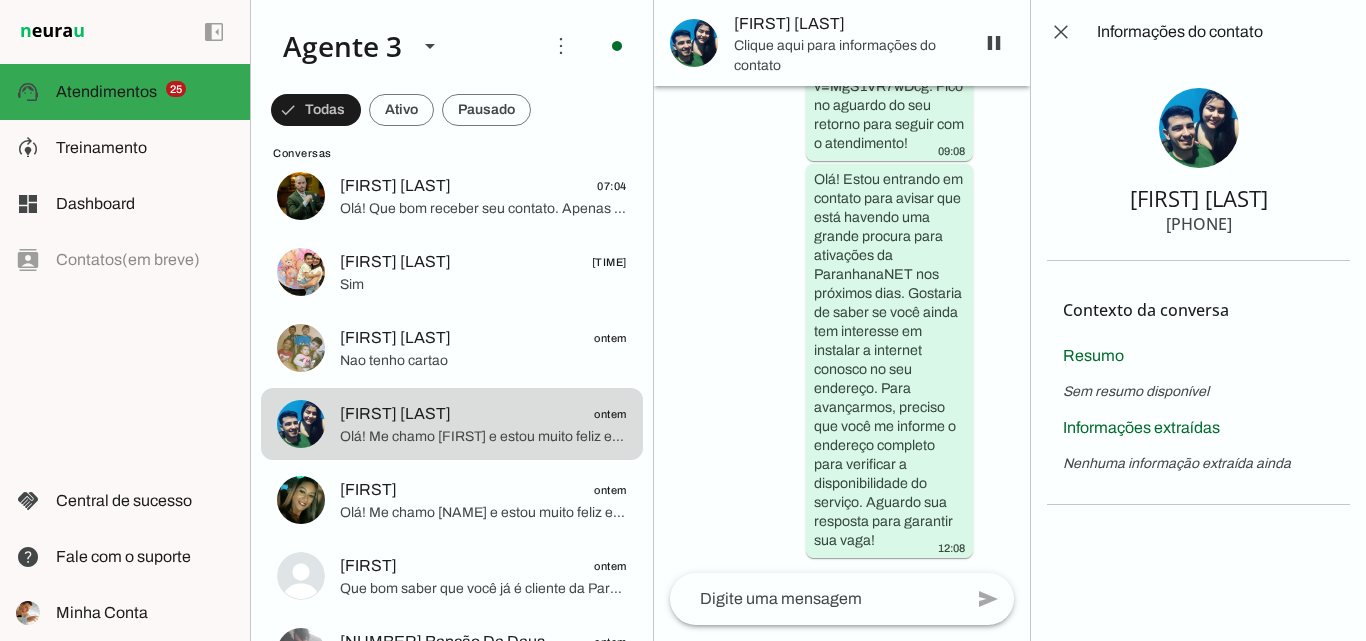 type 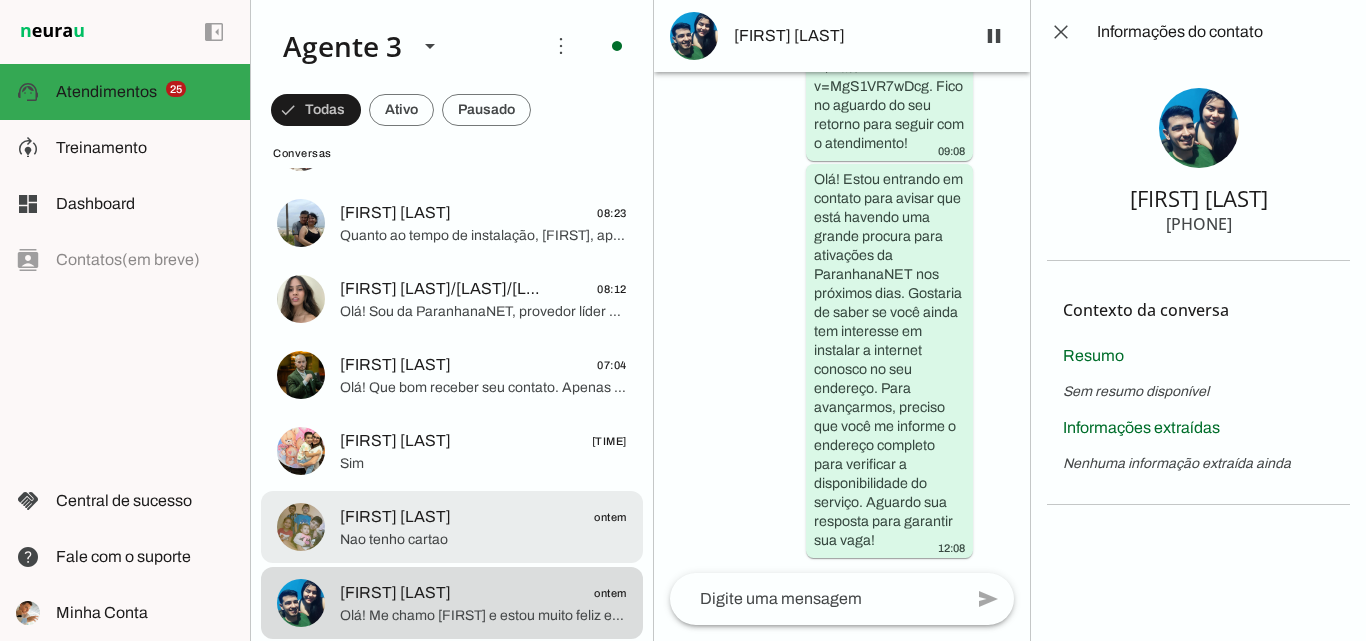 scroll, scrollTop: 2700, scrollLeft: 0, axis: vertical 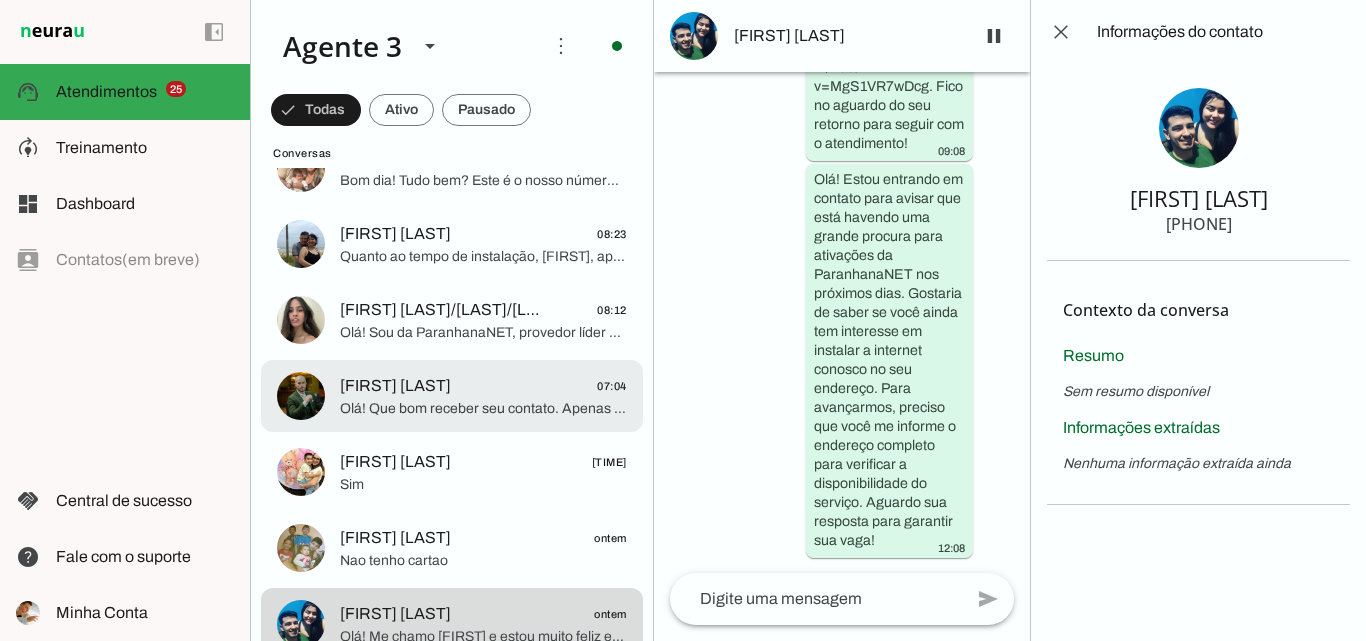 click on "[FIRST] [LAST]
[TIME]" 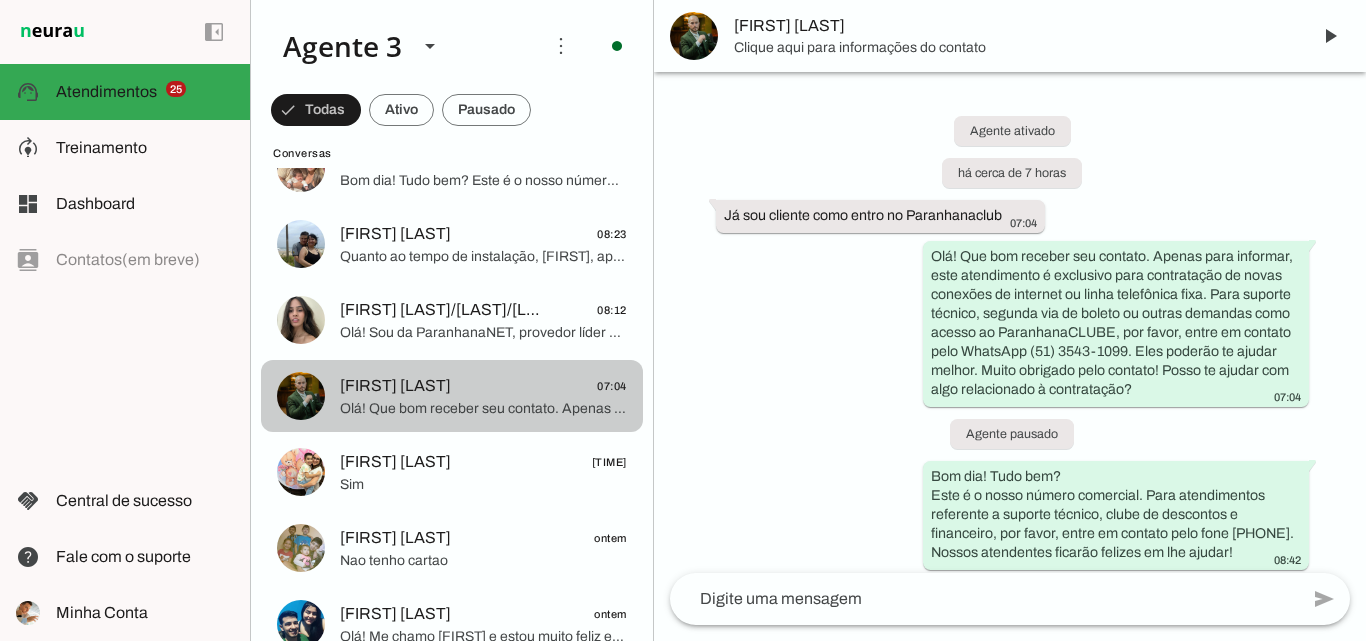 scroll, scrollTop: 31, scrollLeft: 0, axis: vertical 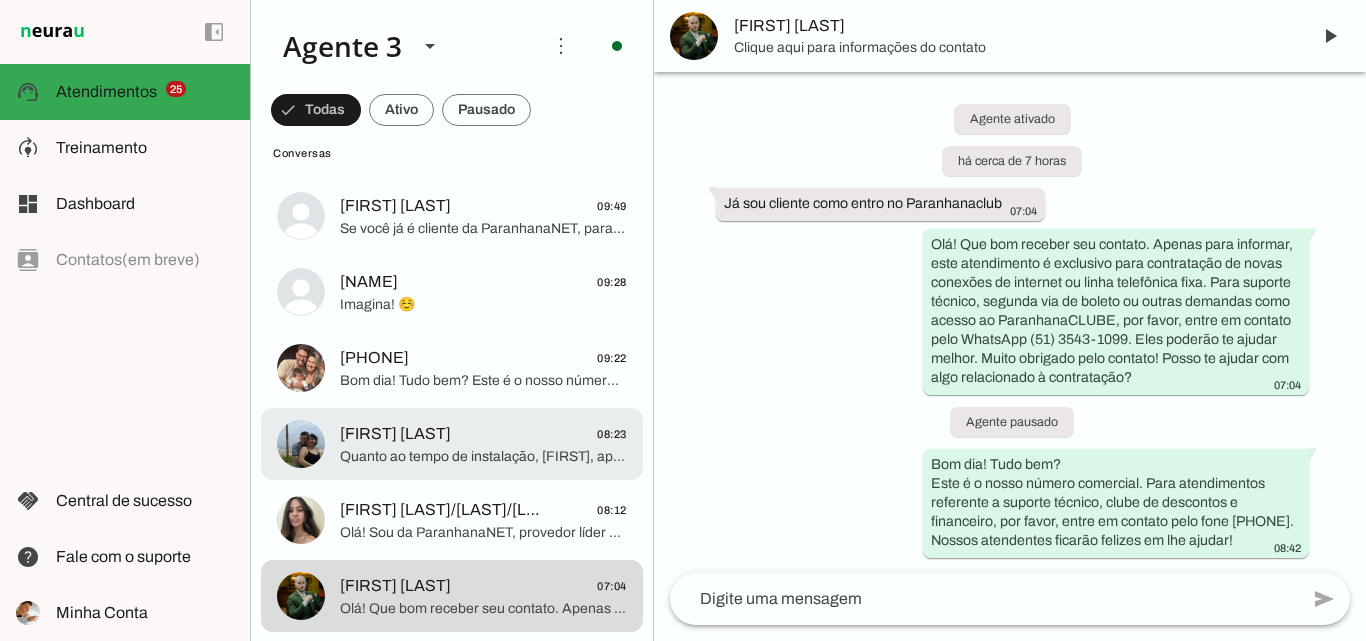 click on "Quanto ao tempo de instalação, [FIRST], apesar da grande procura, nossa equipe se esforça para realizar a instalação em até 7 dias úteis. Para quem precisa de urgência, temos um serviço de instalação em até 72 horas, com taxa de R$150, mas se você fechar o pedido agora comigo, essa taxa será isenta para você.
Assim, podemos garantir uma instalação rápida e sem custo adicional para que você comece a aproveitar sua internet de alta velocidade o quanto antes. Posso seguir com a formalização do pedido para agilizar essa instalação?" 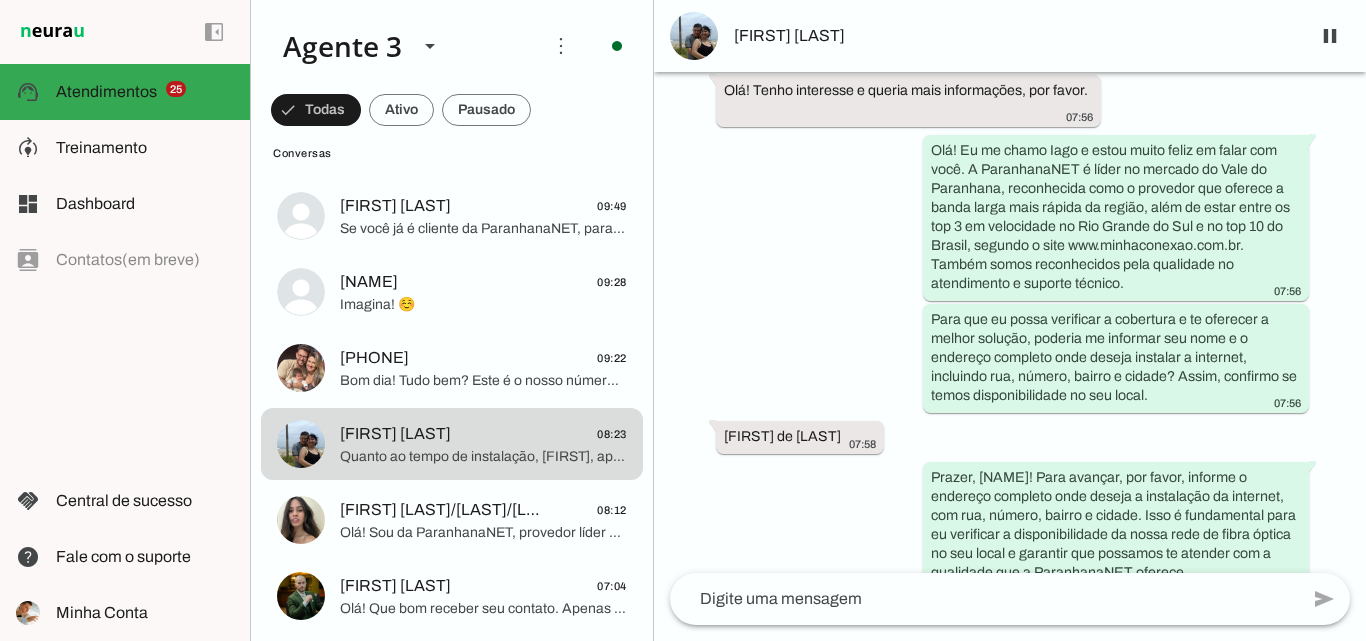 scroll, scrollTop: 0, scrollLeft: 0, axis: both 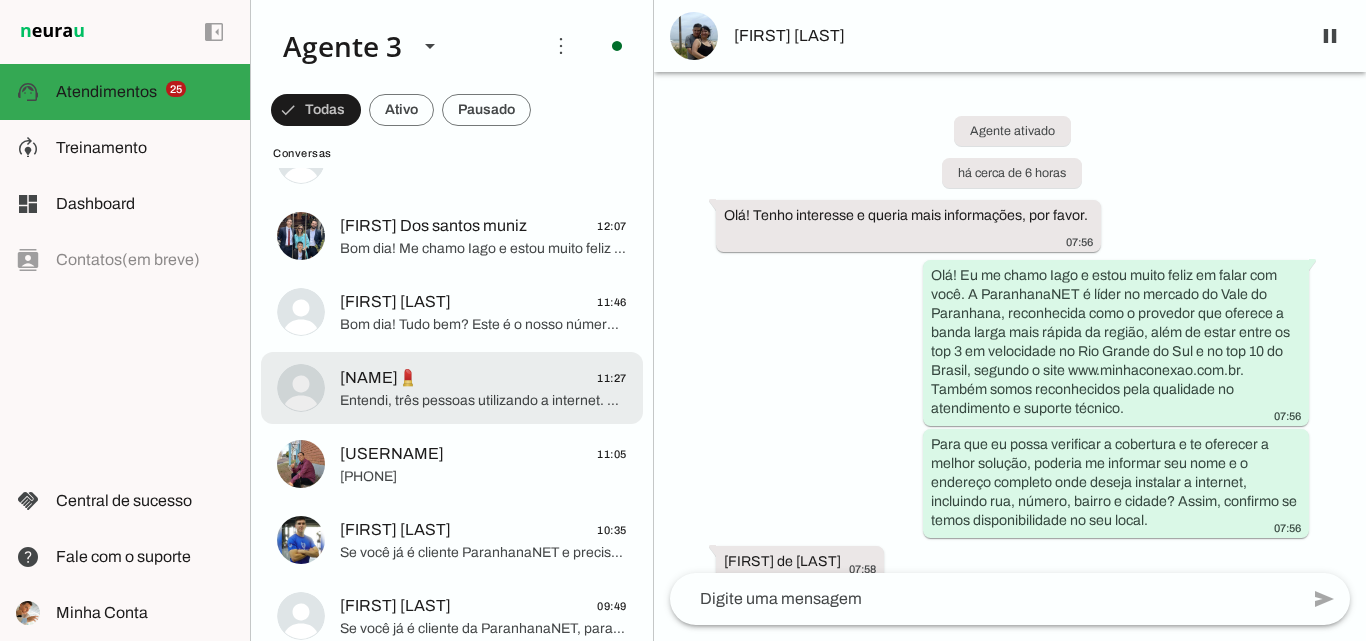 click on "Entendi, três pessoas utilizando a internet. Para garantir uma experiência estável e rápida para todos, com múltiplos dispositivos, streaming, e trabalho ou estudos online, recomendo um plano robusto que entregue alta velocidade e qualidade.
Também preciso confirmar seu endereço completo — rua, número, bairro e cidade — para verificar a disponibilidade da rede fibra óptica no local e a distância da caixa de atendimento. Assim, posso garantir que o serviço será instalado sem custo adicional de instalação, caso esteja até 150 metros da caixa, ou informar se houver algum custo extra. Poderia me informar?" 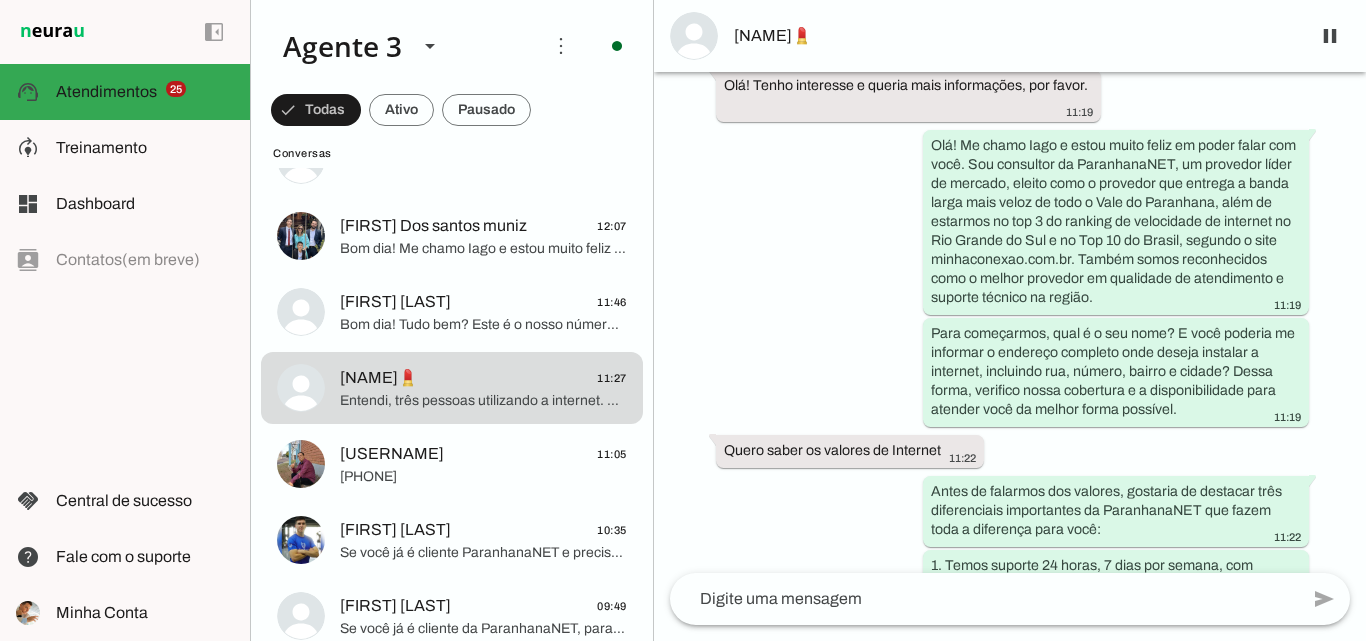 scroll, scrollTop: 100, scrollLeft: 0, axis: vertical 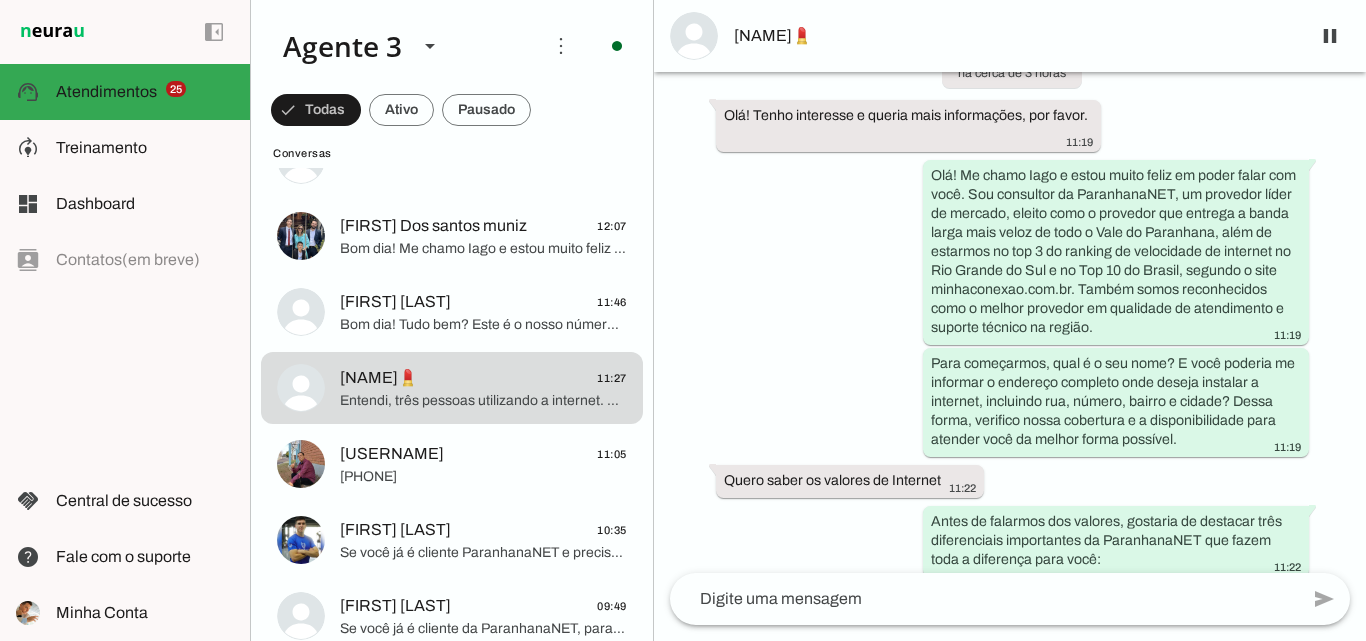 click on "[NAME]💄" at bounding box center (1014, 36) 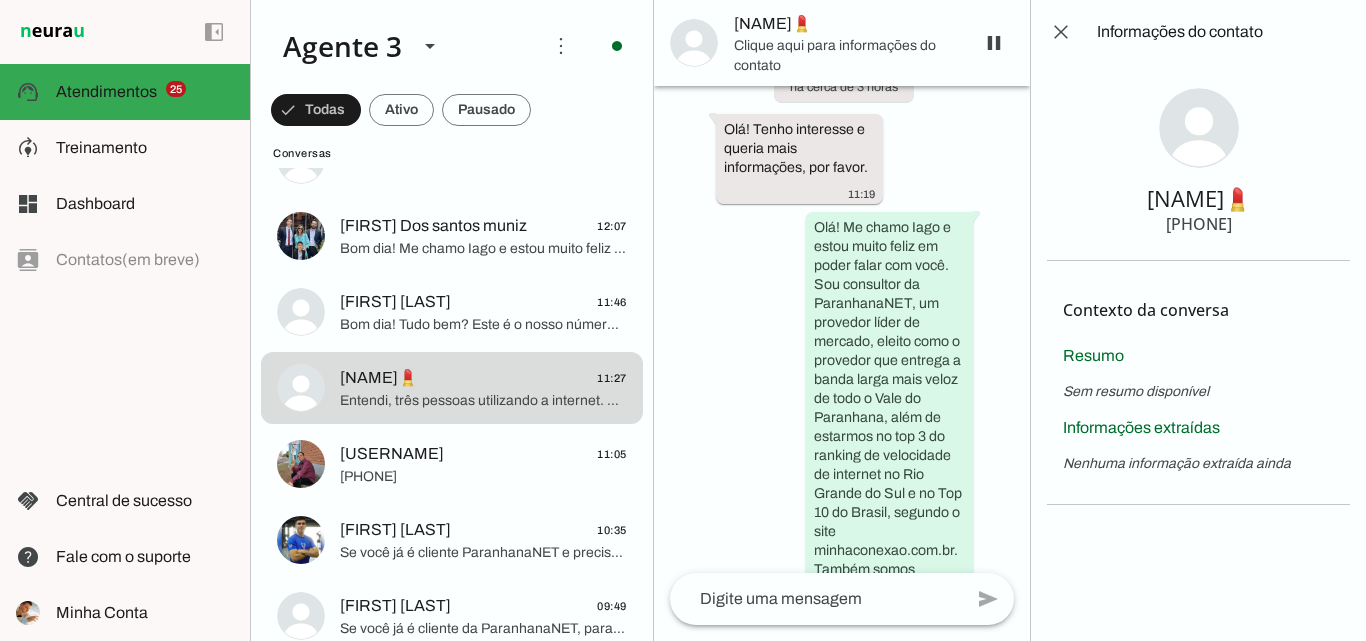 scroll, scrollTop: 2304, scrollLeft: 0, axis: vertical 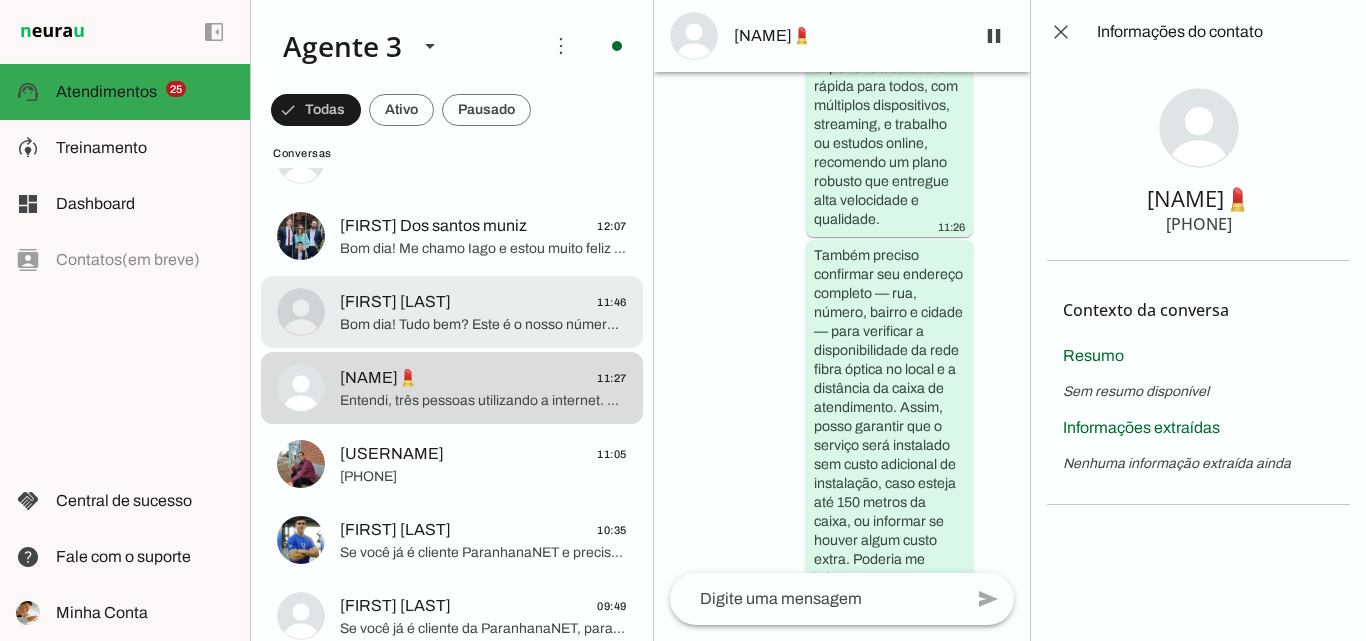click on "Bom dia! Tudo bem?
Este é o nosso número comercial. Para atendimentos referente a suporte técnico, clube de descontos e financeiro, por favor, entre em contato pelo fone [PHONE]. Nossos atendentes ficarão felizes em lhe ajudar!" 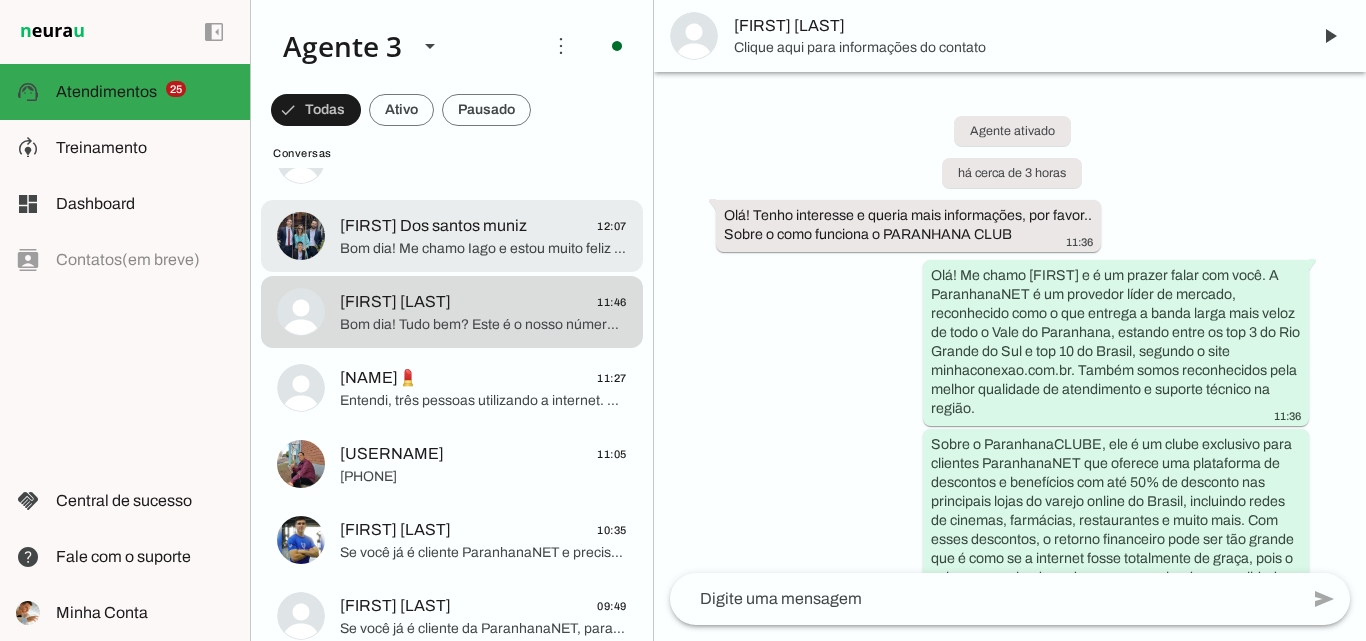 scroll, scrollTop: 852, scrollLeft: 0, axis: vertical 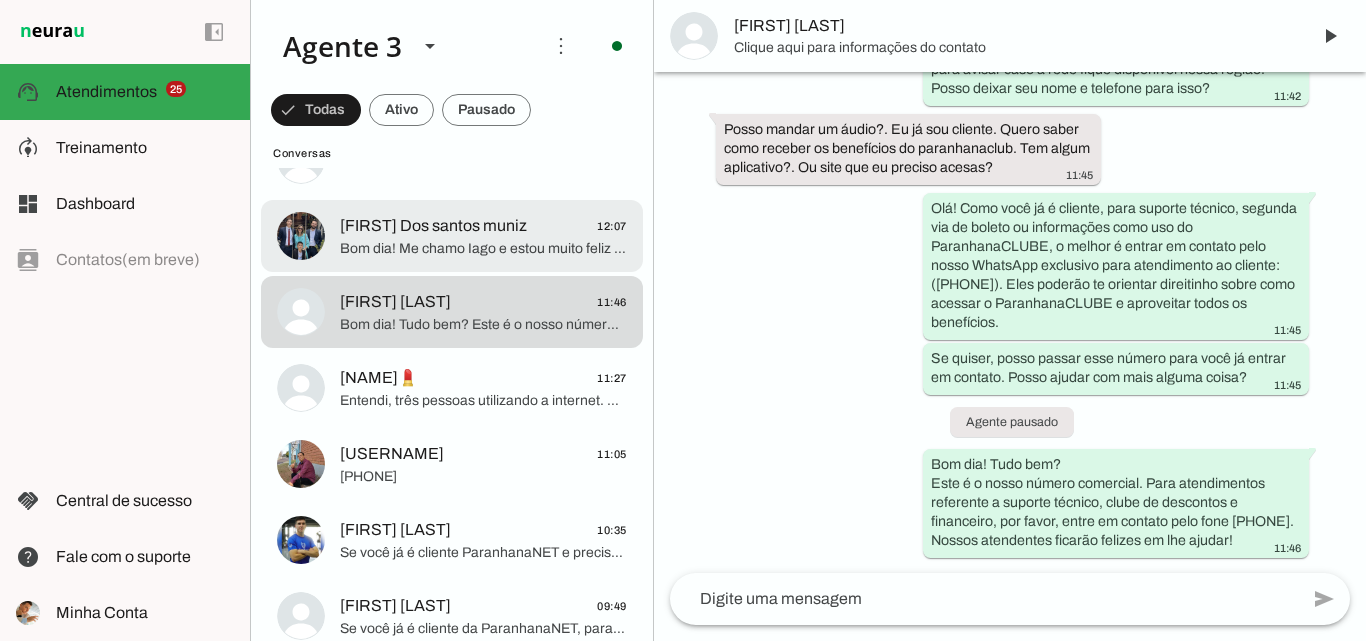 click on "Bom dia! Me chamo Iago e estou muito feliz em ter a oportunidade de falar com você hoje. Eu represento a ParanhanaNET, o provedor líder de mercado que entrega a banda larga mais veloz de todo o Vale do Paranhana. Estamos no top 3 do ranking de velocidade de internet no Rio Grande do Sul e no Top 10 do Brasil, segundo o site minhaconexao.com.br. Além disso, somos reconhecidos como o melhor provedor em qualidade de atendimento e suporte técnico na região. Qual é o seu nome?" 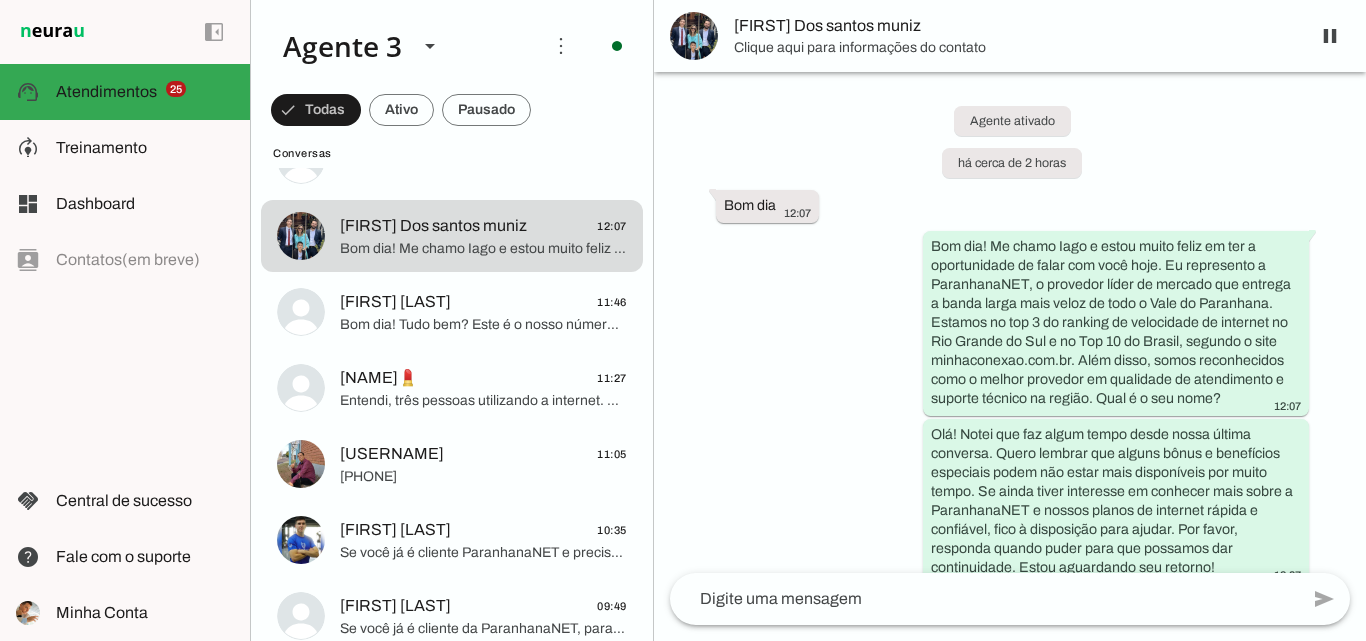 scroll, scrollTop: 0, scrollLeft: 0, axis: both 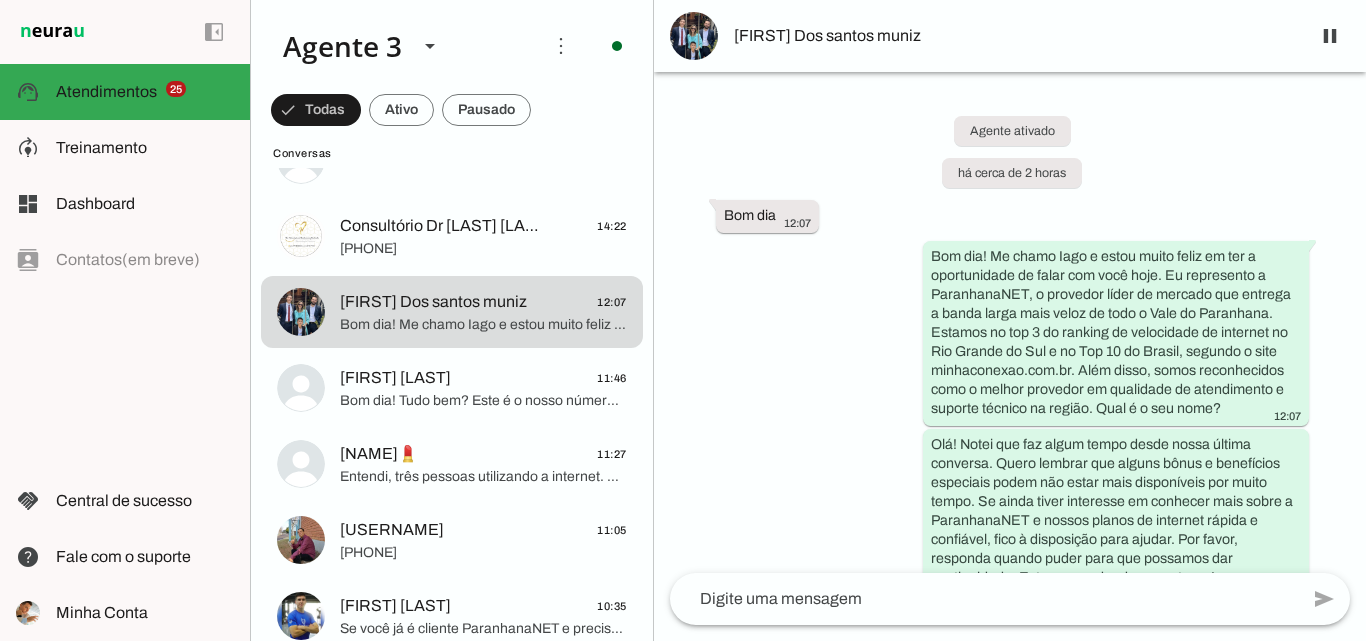 click on "[FIRST] Dos santos muniz" at bounding box center (1014, 36) 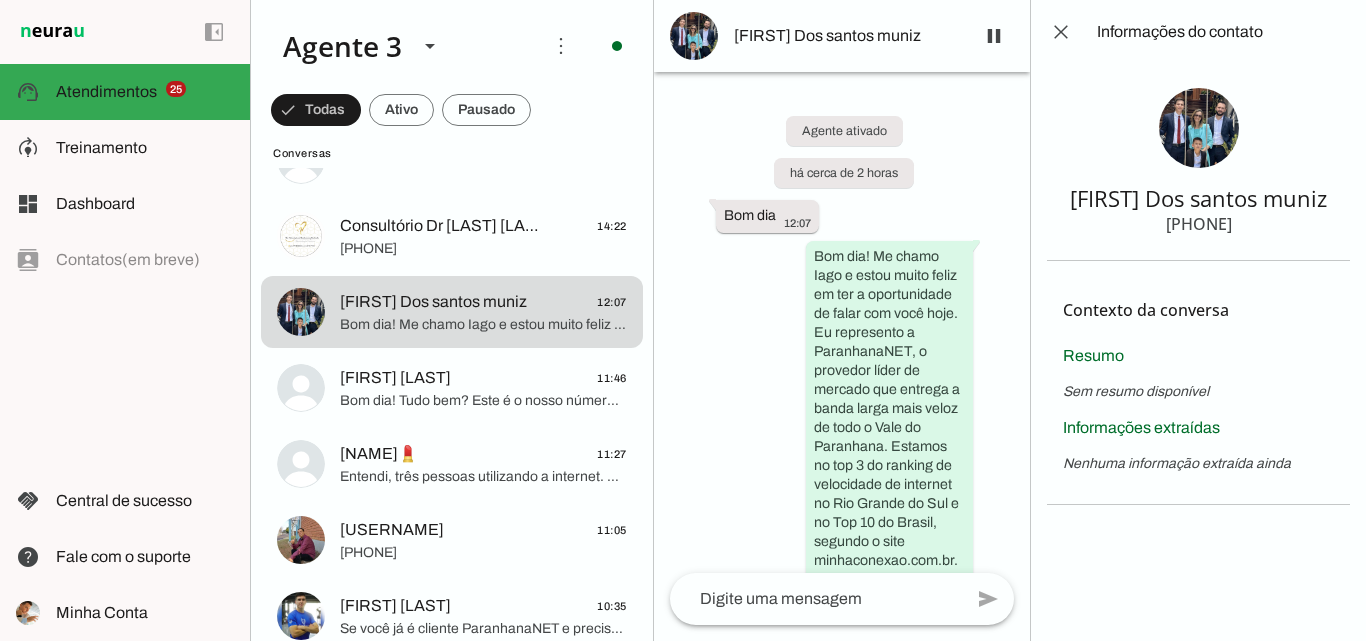 click on "Conversa Teste
[DATE]
Consultório [NAME]
[TIME]
[PHONE]
[FIRST] [LAST]
[TIME]
Bom dia! Me chamo [NAME] e estou muito feliz em ter a oportunidade de falar com você hoje. Eu represento a ParanhanaNET, o provedor líder de mercado que entrega a banda larga mais veloz de todo o Vale do Paranhana. Estamos no top 3 do ranking de velocidade de internet no Rio Grande do Sul e no Top 10 do Brasil, segundo o site minhaconexao.com.br. Além disso, somos reconhecidos como o melhor provedor em qualidade de atendimento e suporte técnico na região. Qual é o seu nome?" 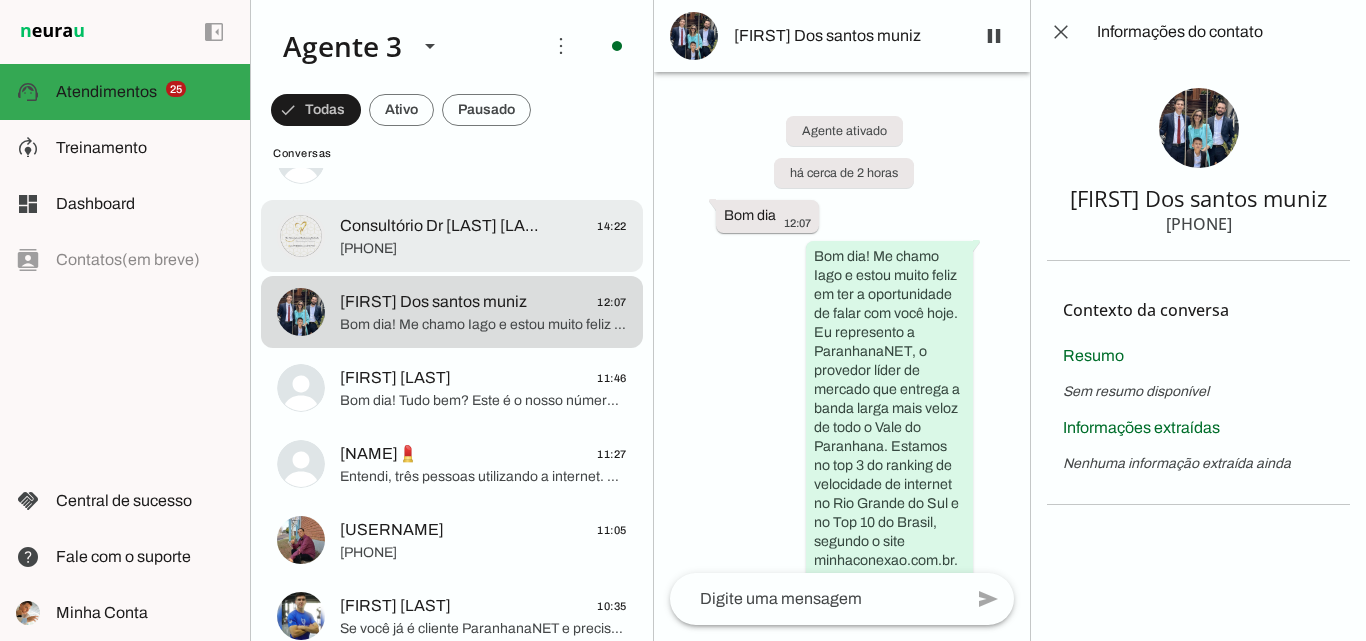 click on "[PHONE]" 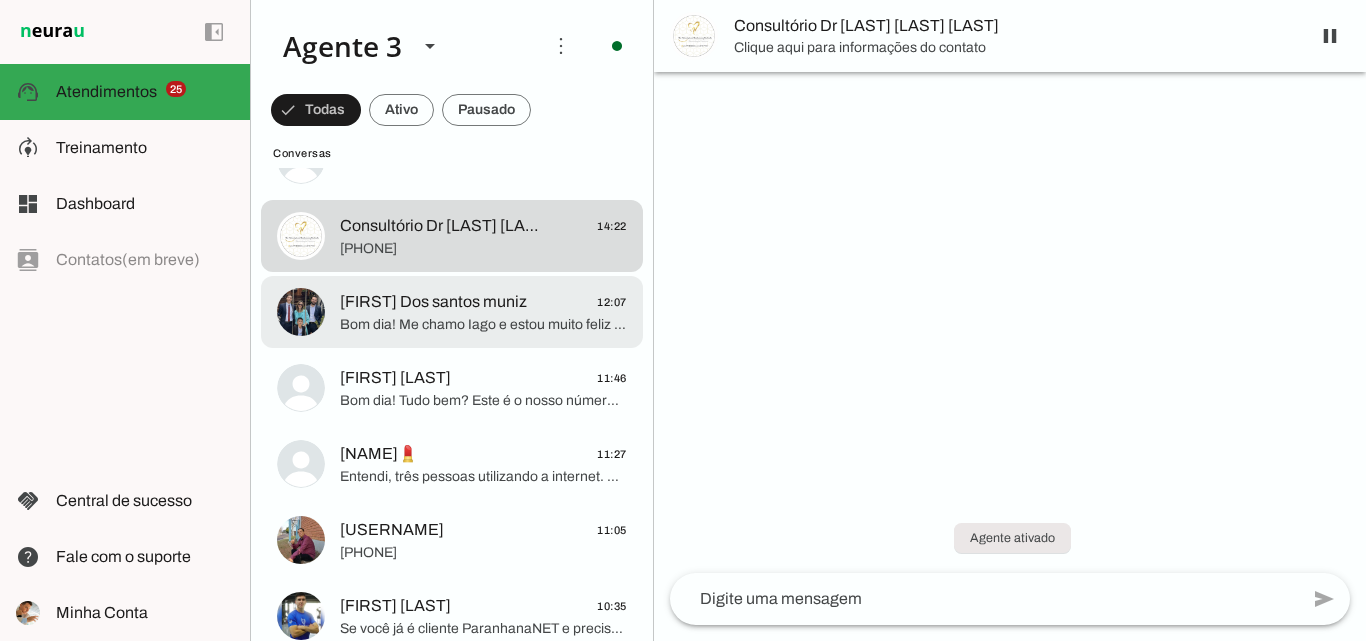 click on "[FIRST] [LAST]
[TIME]" 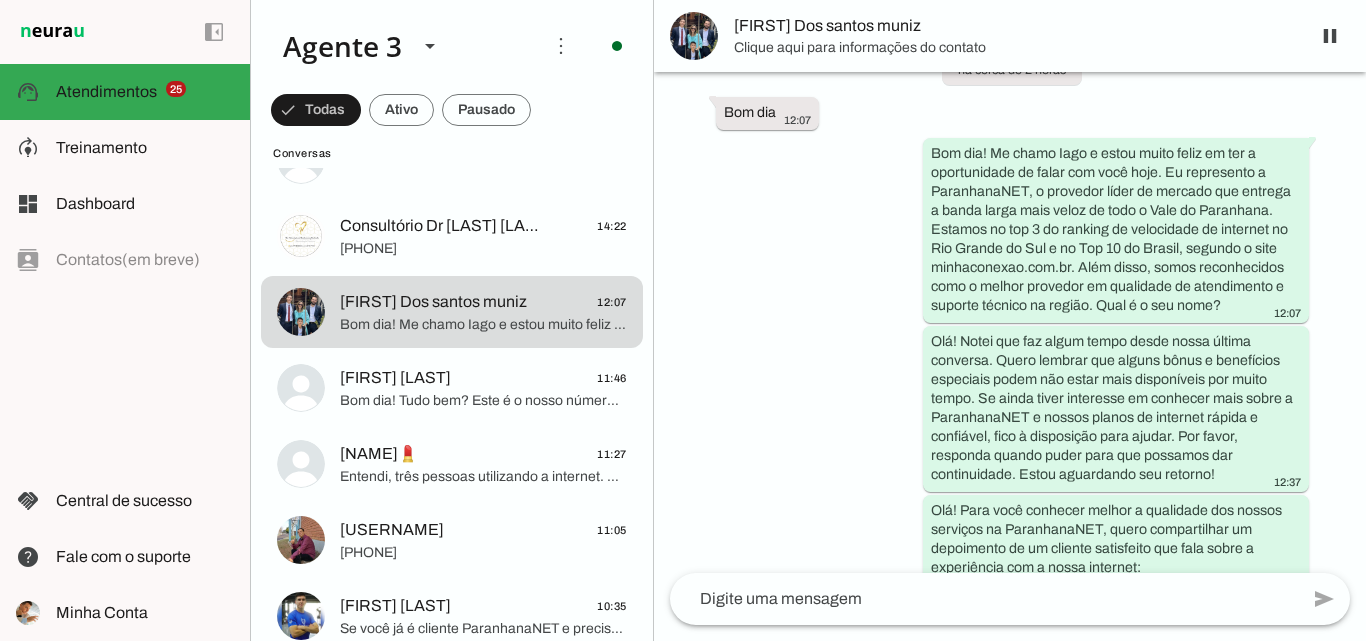 scroll, scrollTop: 0, scrollLeft: 0, axis: both 